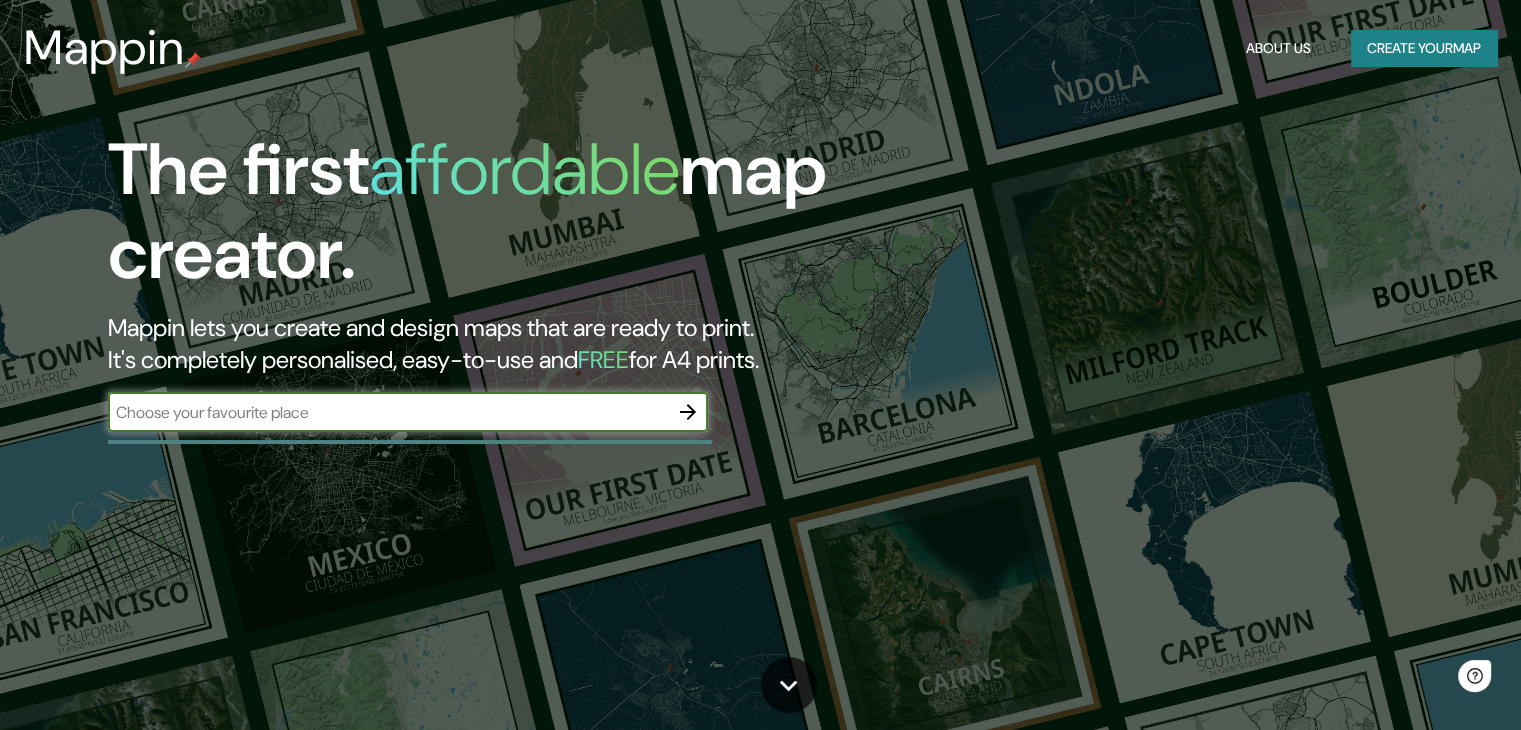 scroll, scrollTop: 0, scrollLeft: 0, axis: both 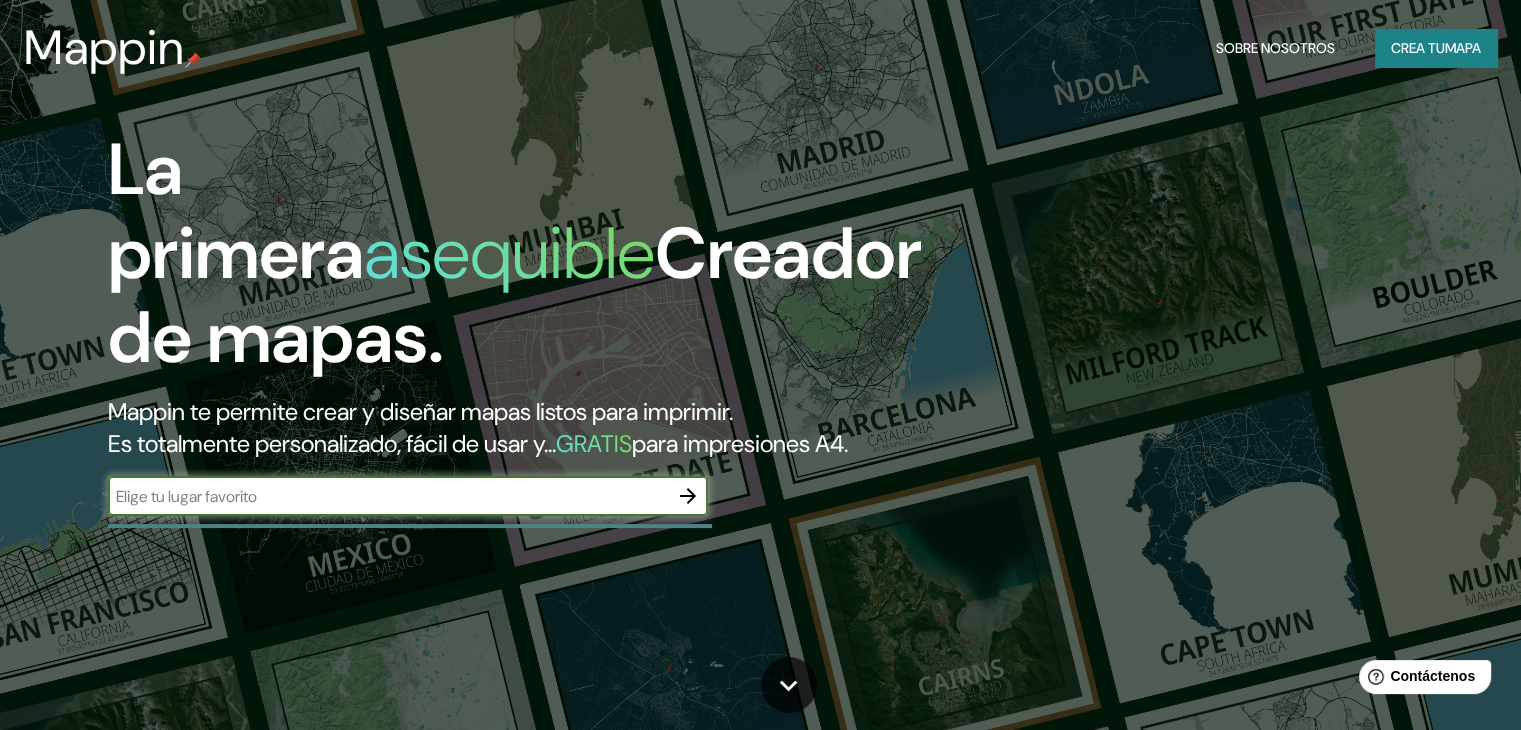 click at bounding box center (388, 496) 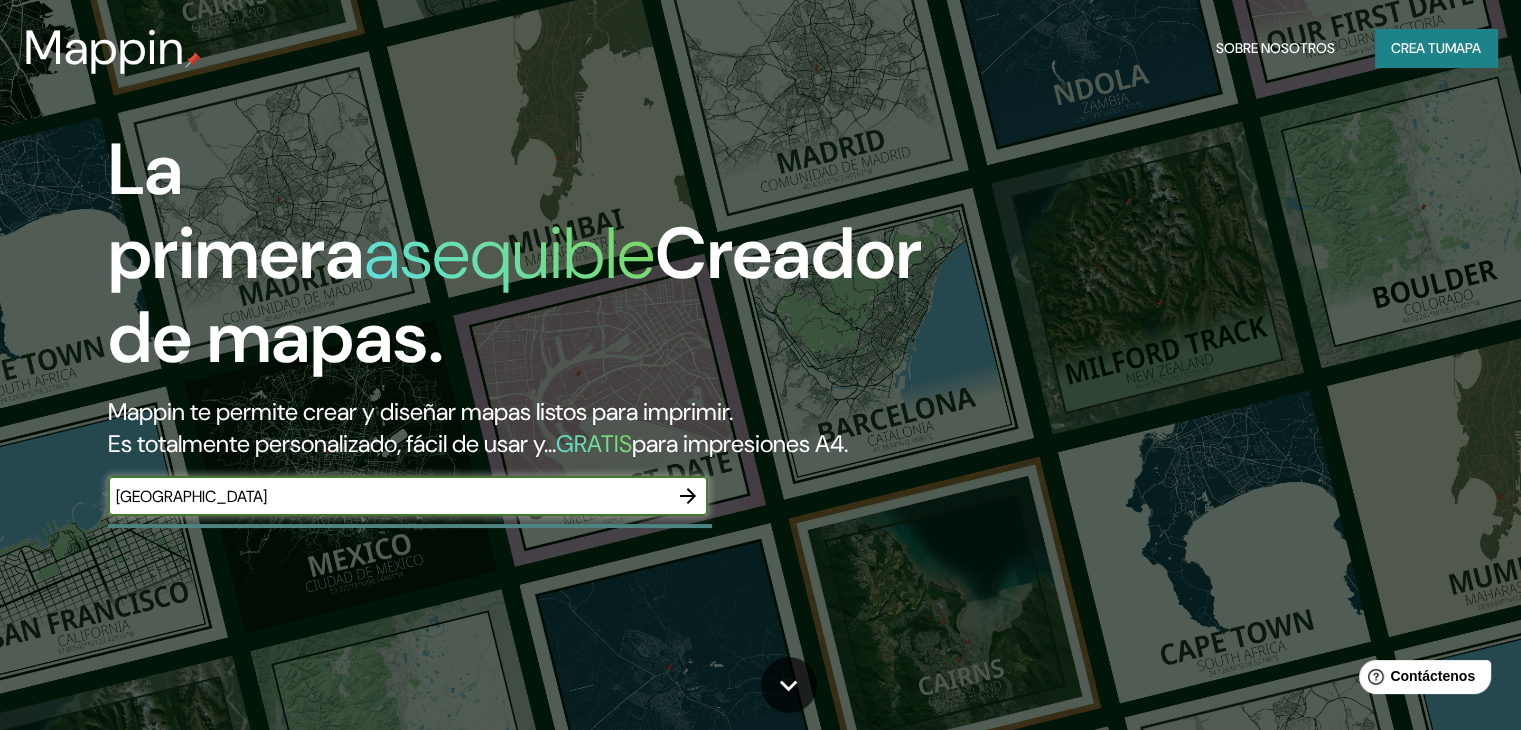 type on "[GEOGRAPHIC_DATA]" 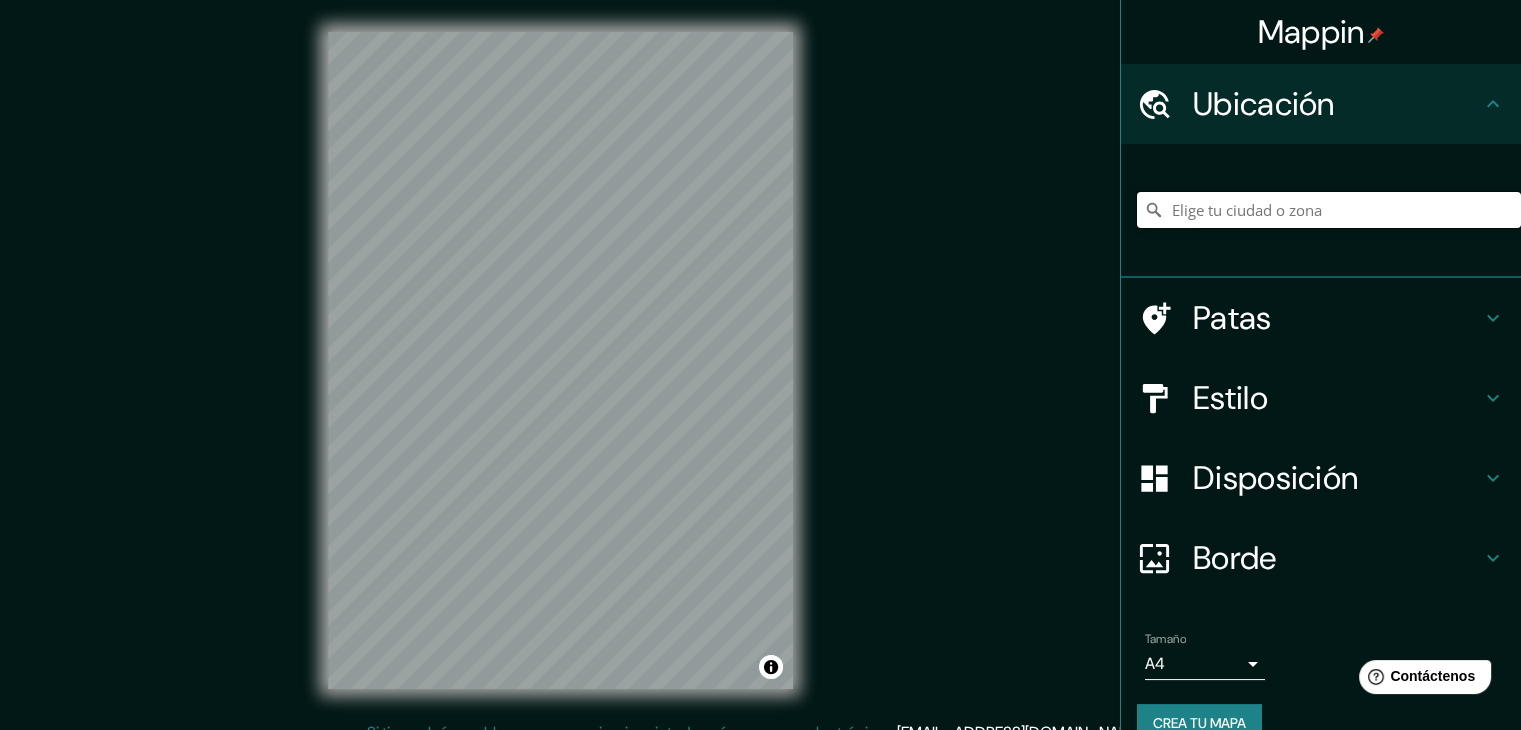 click at bounding box center (1329, 210) 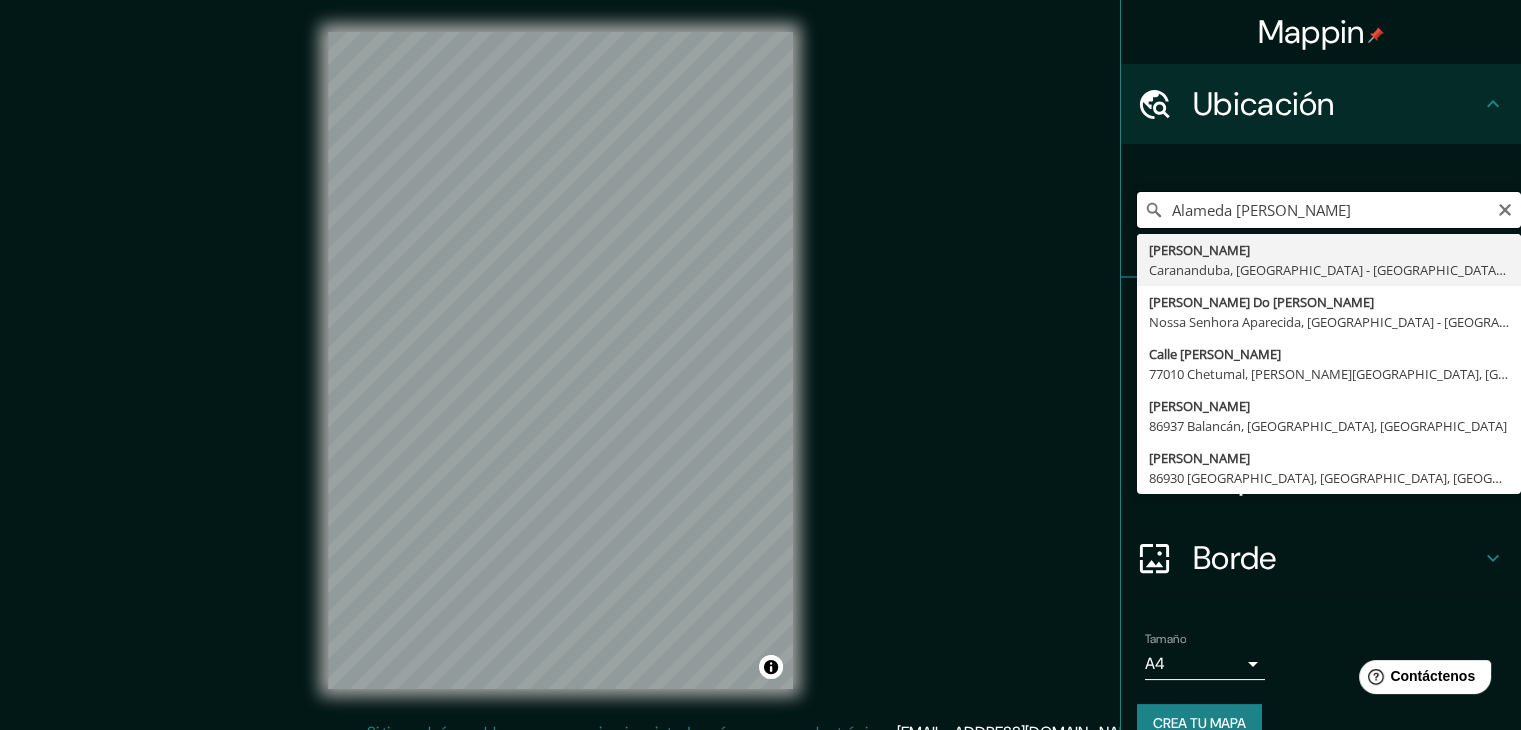 click on "Alameda [PERSON_NAME]" at bounding box center [1329, 210] 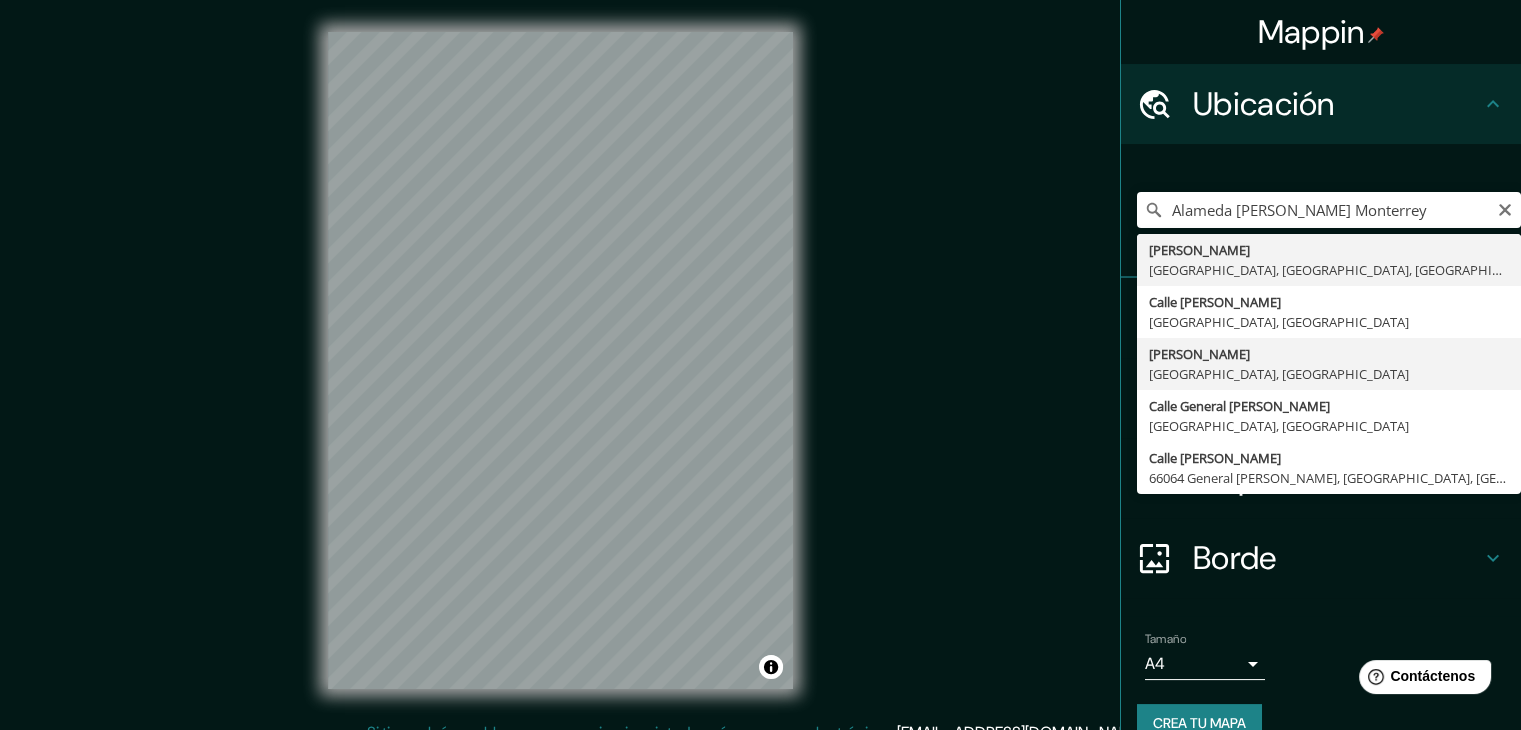 type on "[PERSON_NAME], [GEOGRAPHIC_DATA], [GEOGRAPHIC_DATA]" 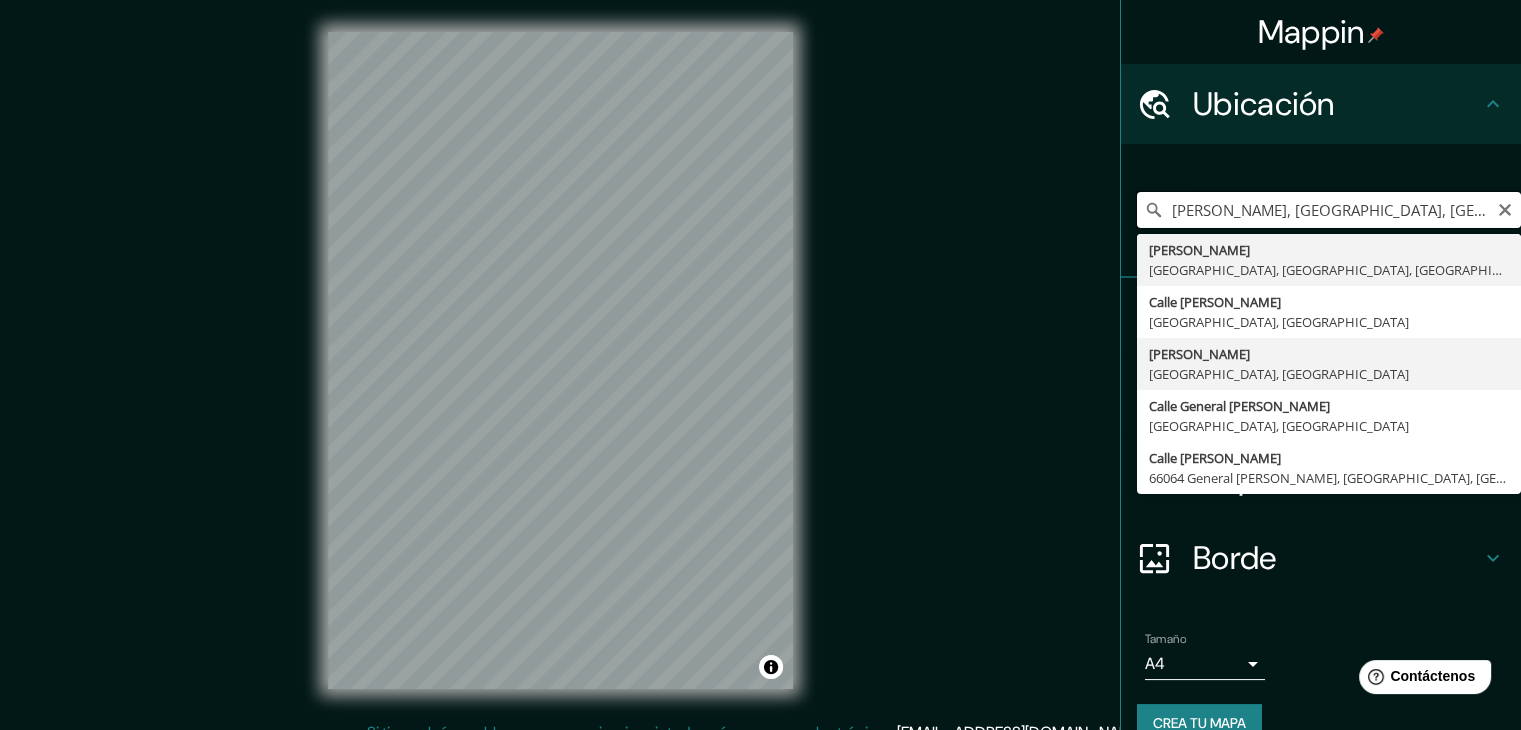 scroll, scrollTop: 0, scrollLeft: 0, axis: both 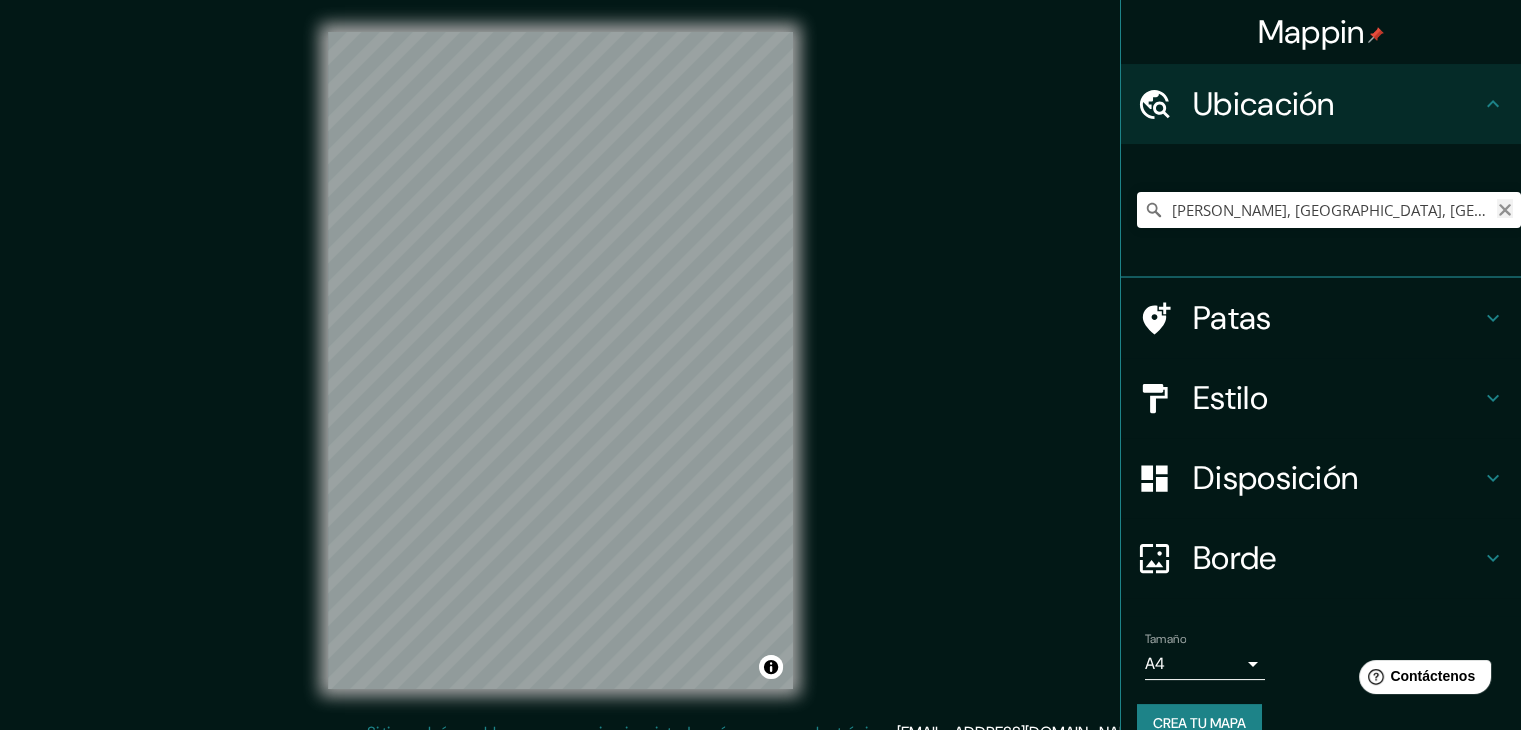 click at bounding box center (1505, 208) 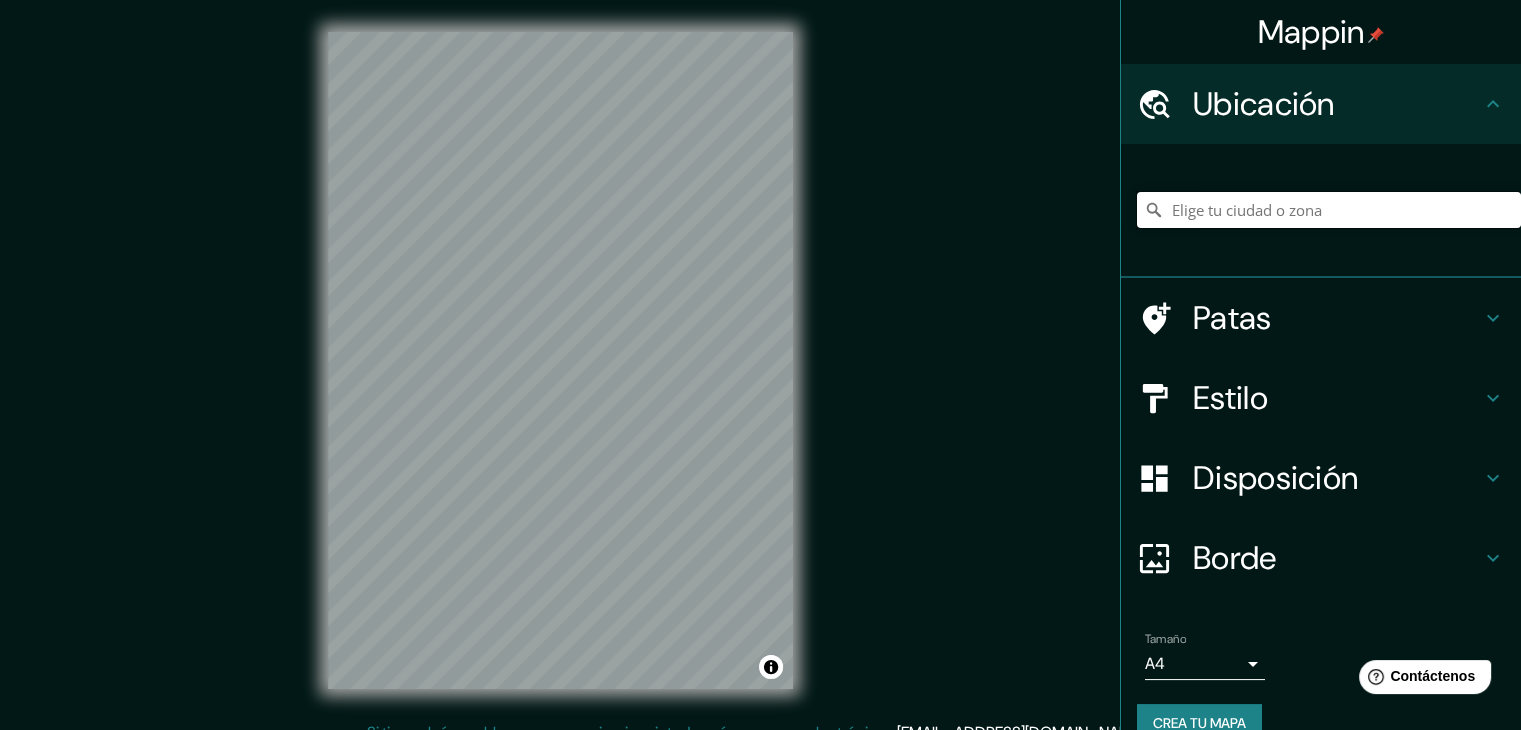 click at bounding box center [1329, 210] 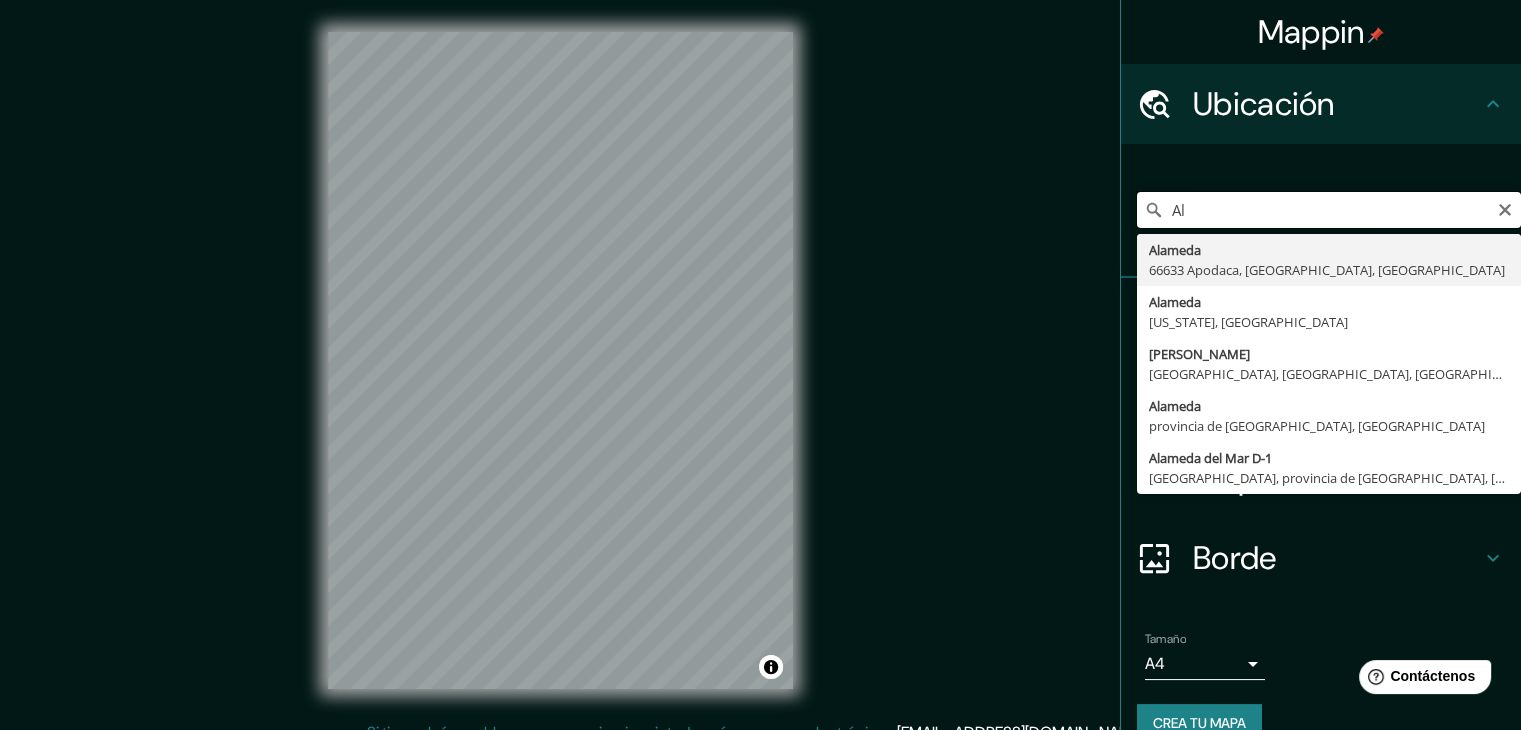 type on "A" 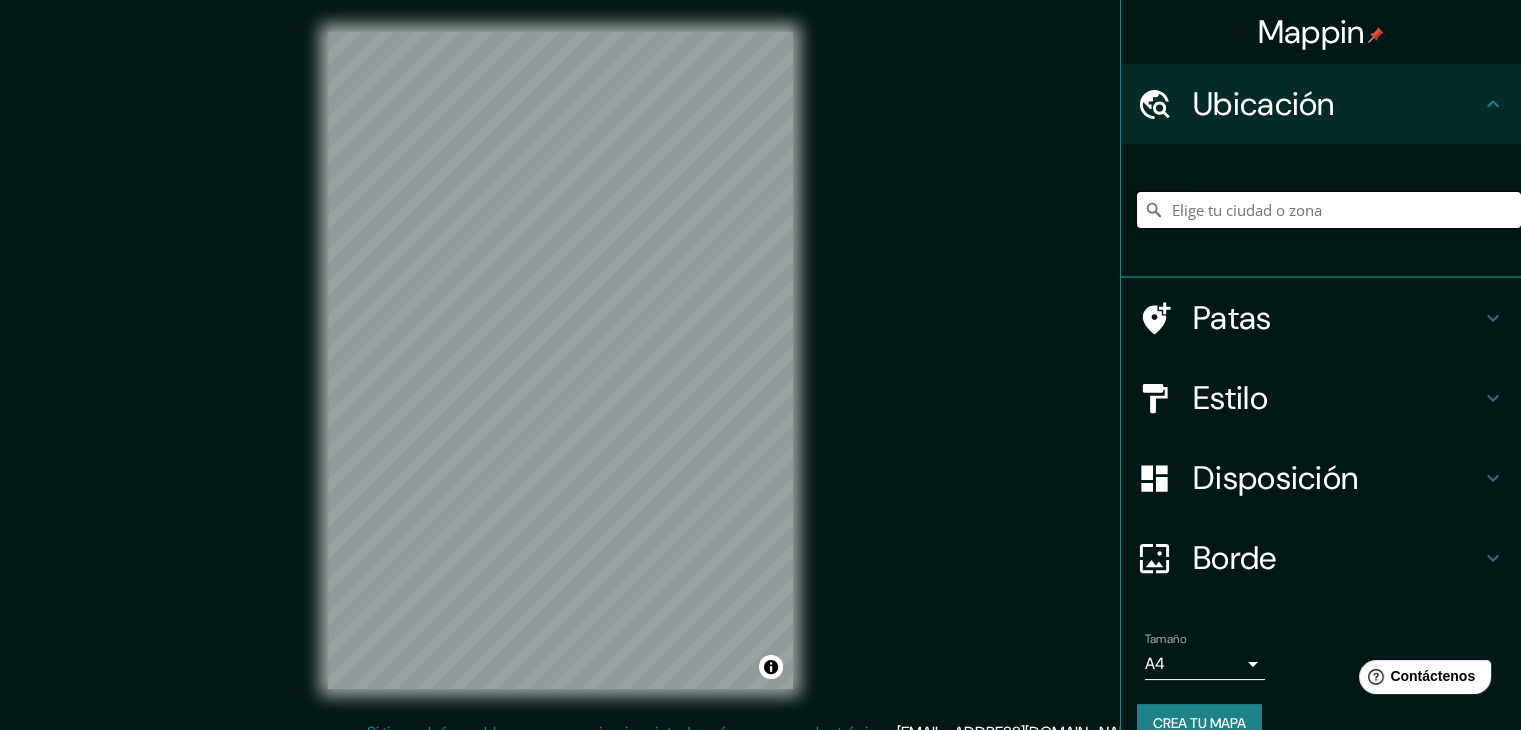 click at bounding box center (1329, 210) 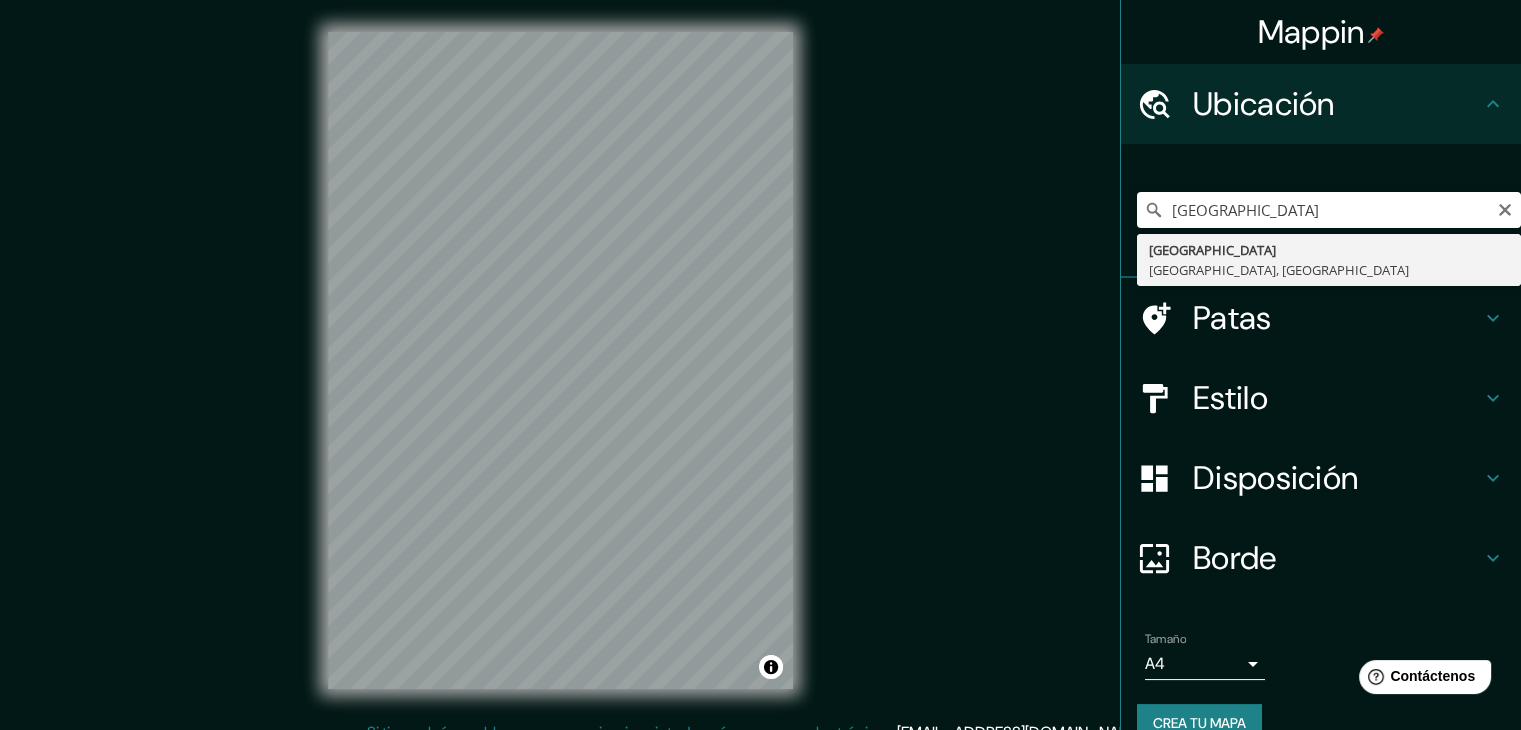 type on "[GEOGRAPHIC_DATA], [GEOGRAPHIC_DATA], [GEOGRAPHIC_DATA]" 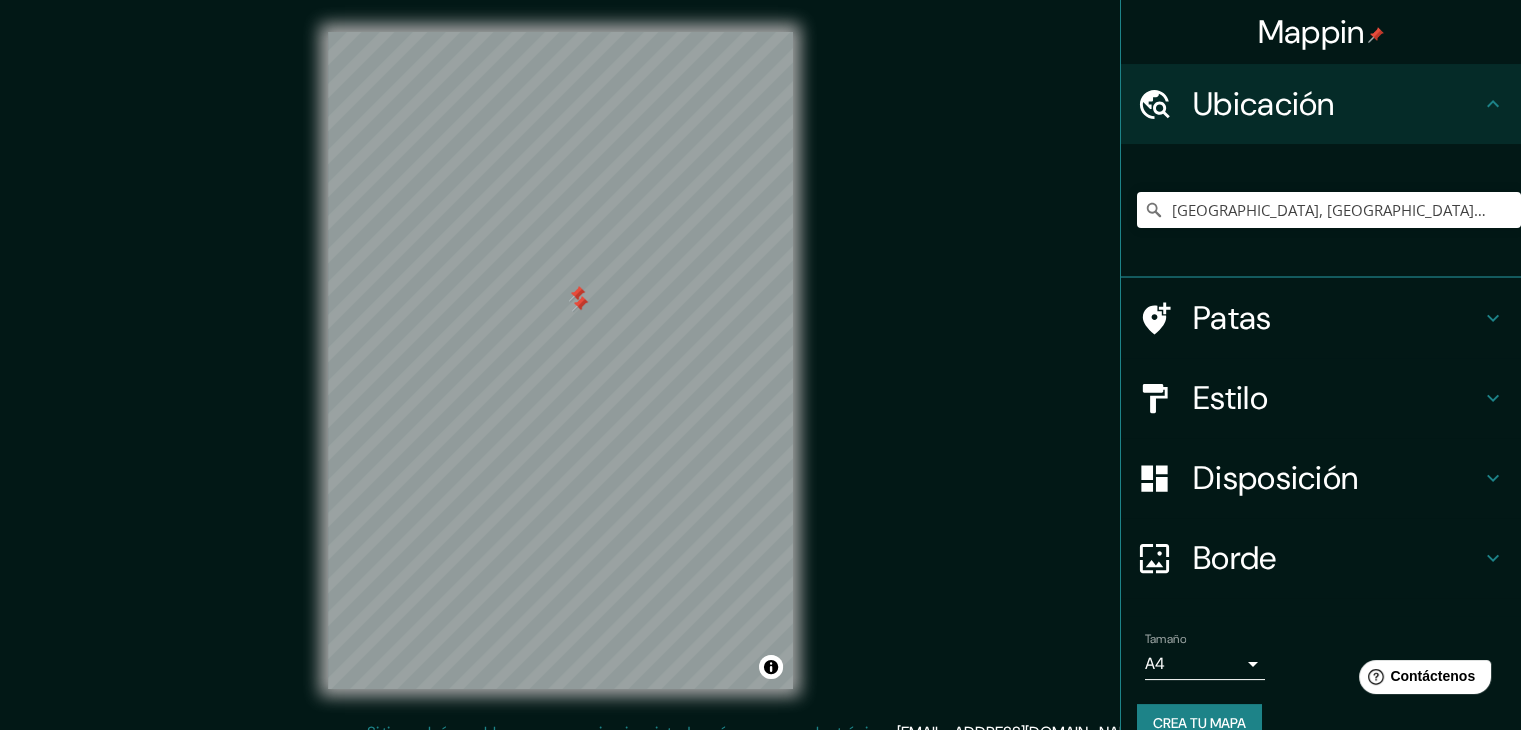 click at bounding box center (580, 304) 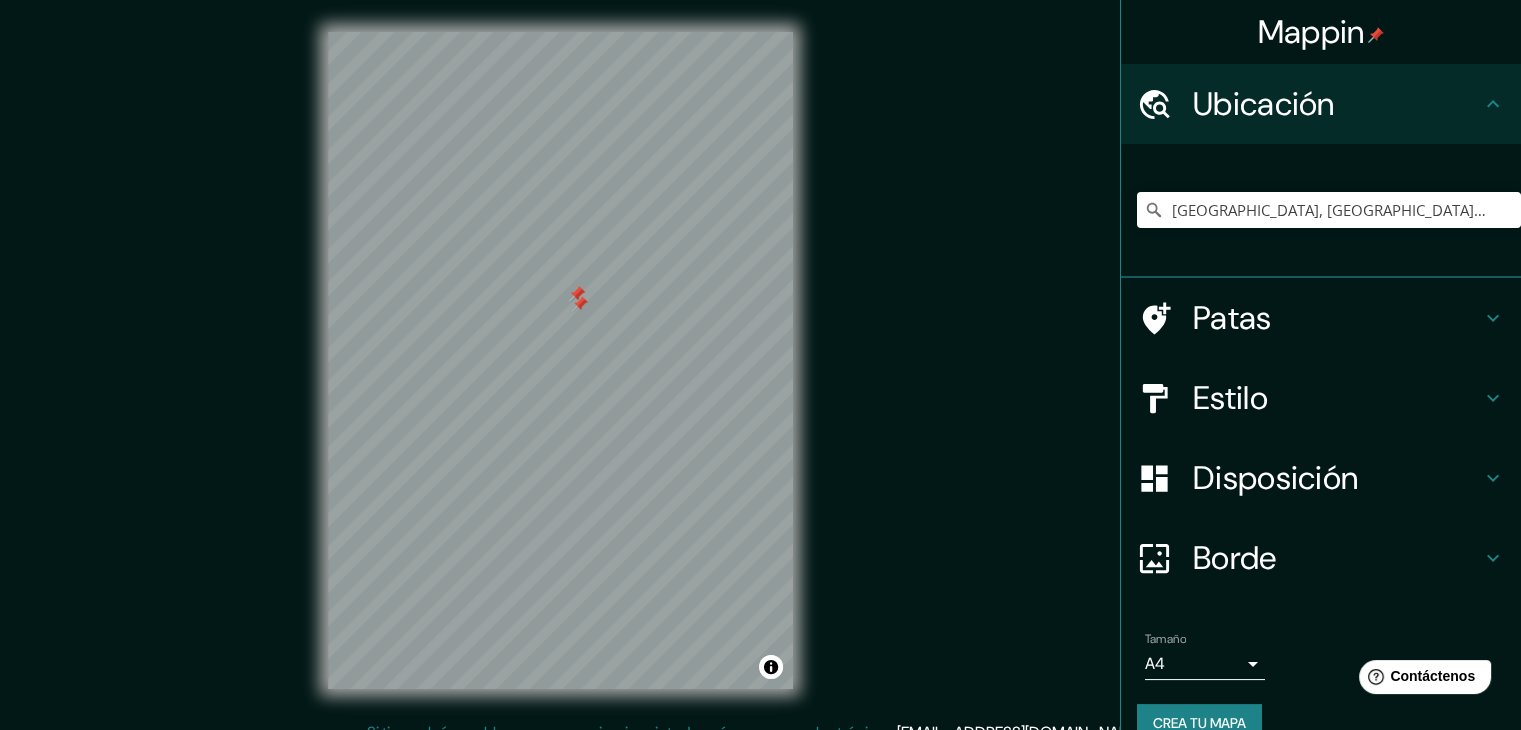 click at bounding box center (580, 304) 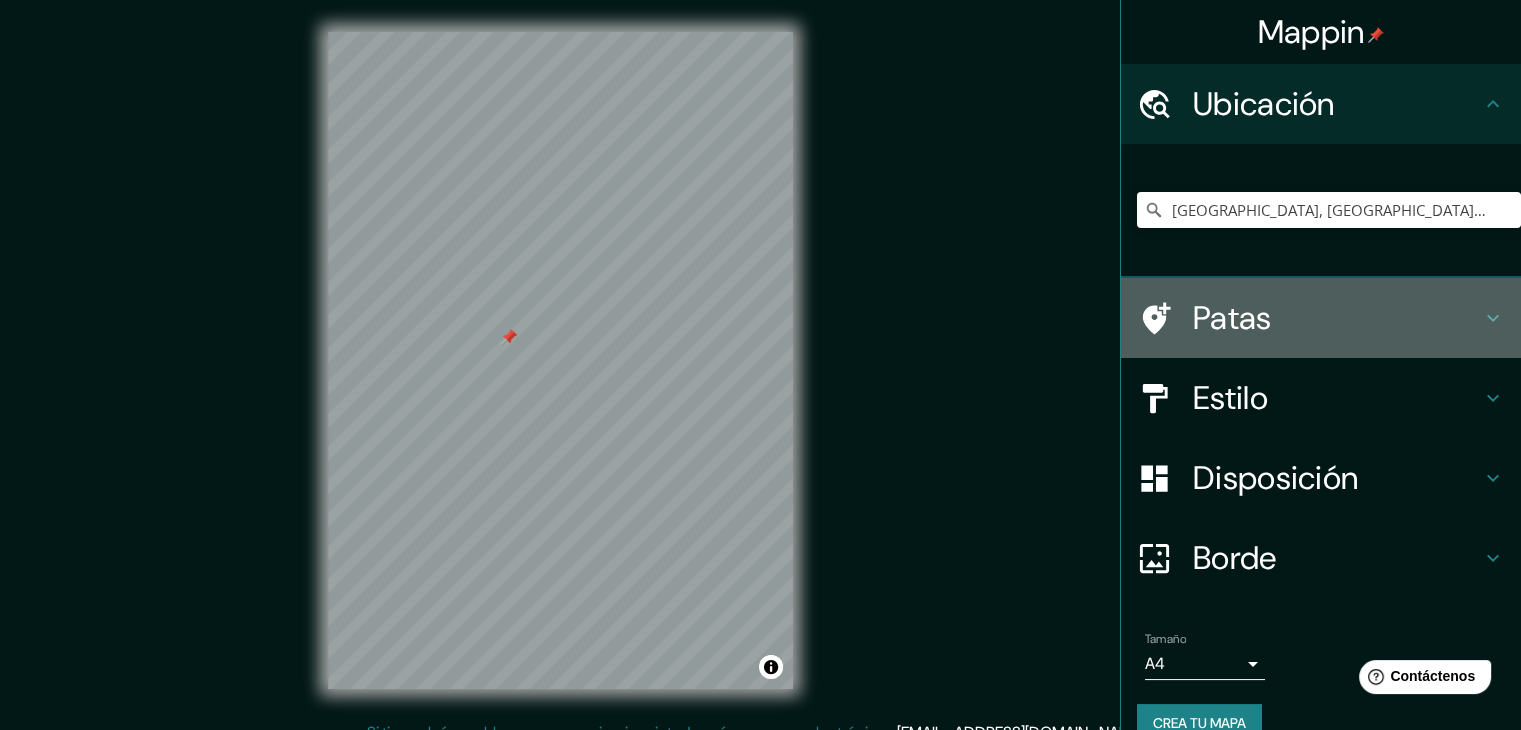 click on "Patas" at bounding box center (1232, 318) 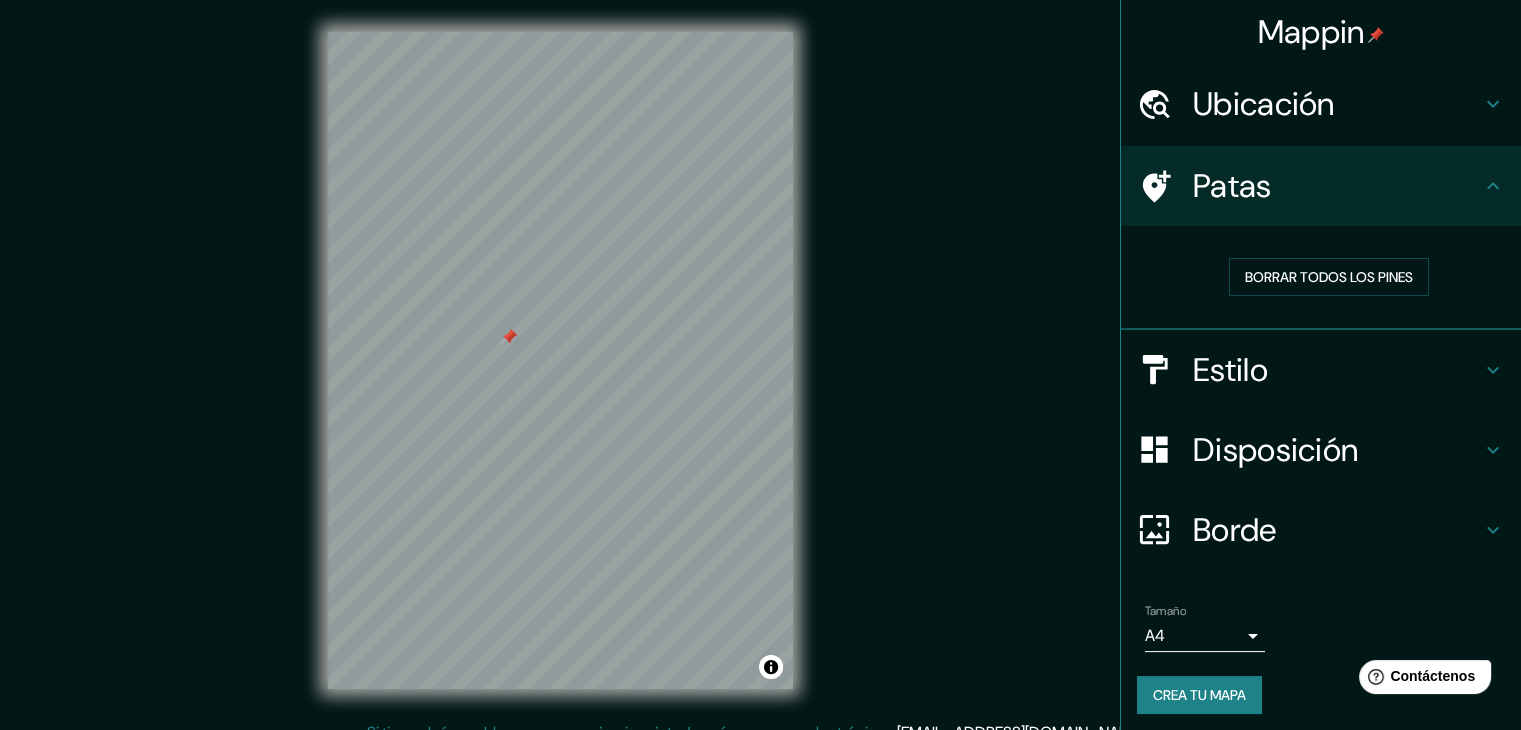 click on "Estilo" at bounding box center [1321, 370] 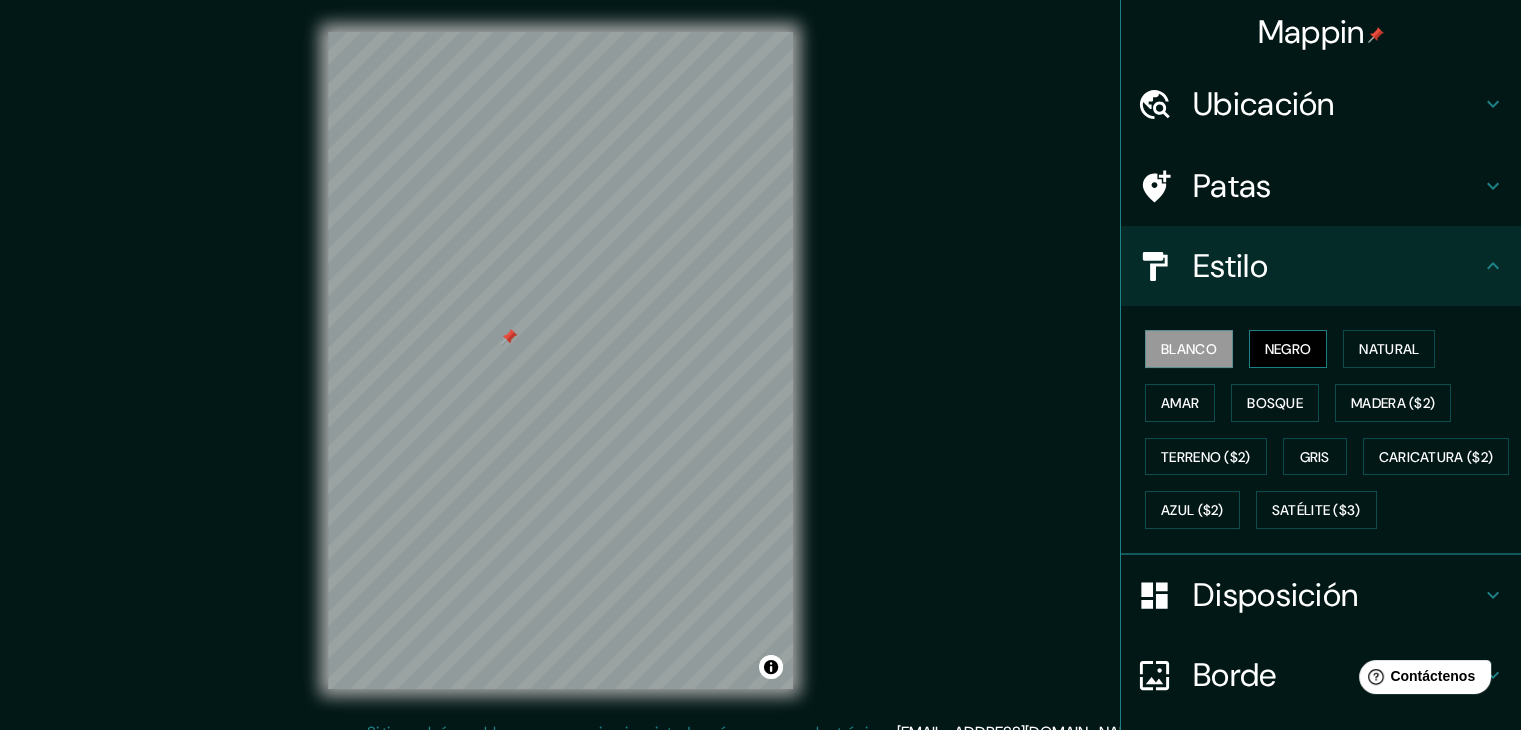 click on "Negro" at bounding box center [1288, 349] 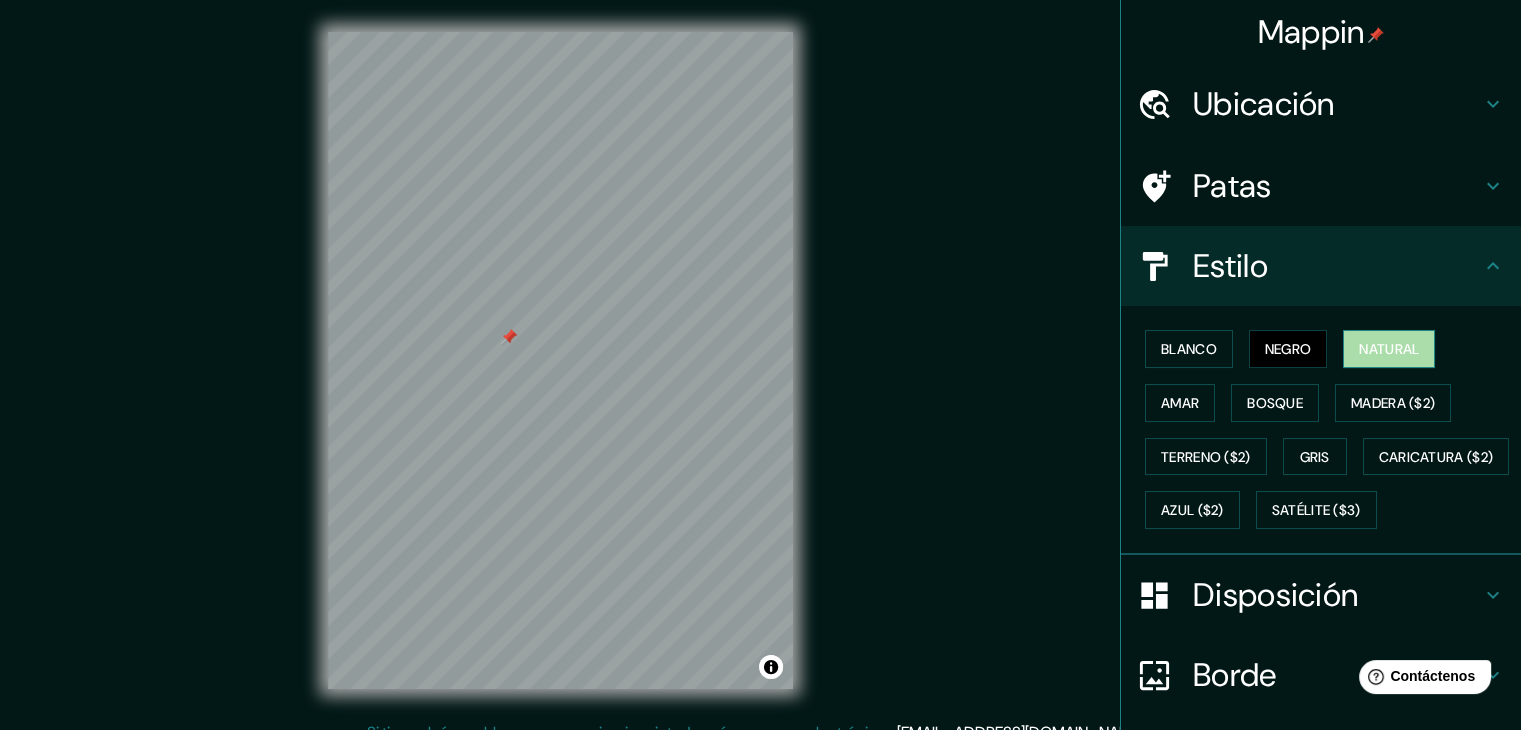 click on "Natural" at bounding box center [1389, 349] 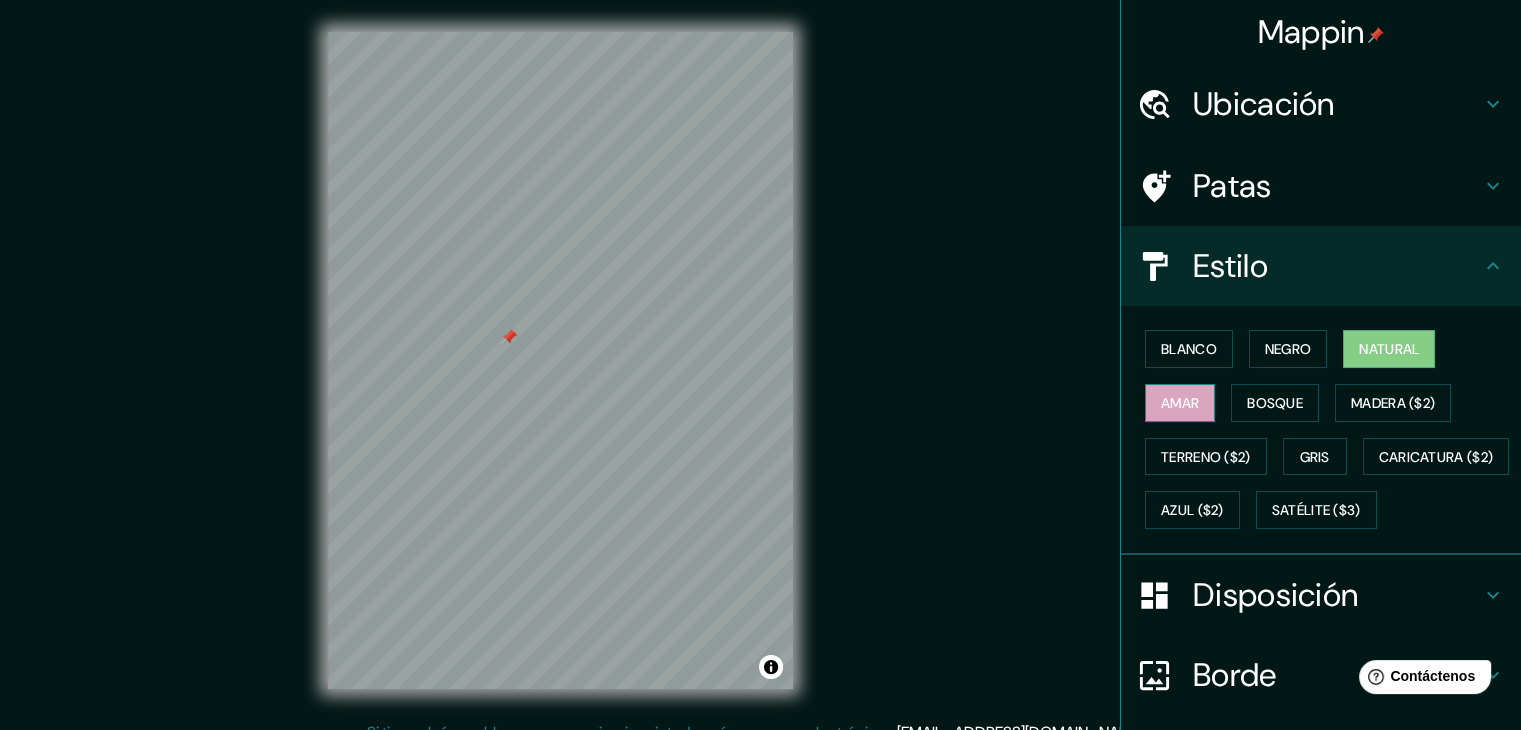 click on "Amar" at bounding box center (1180, 403) 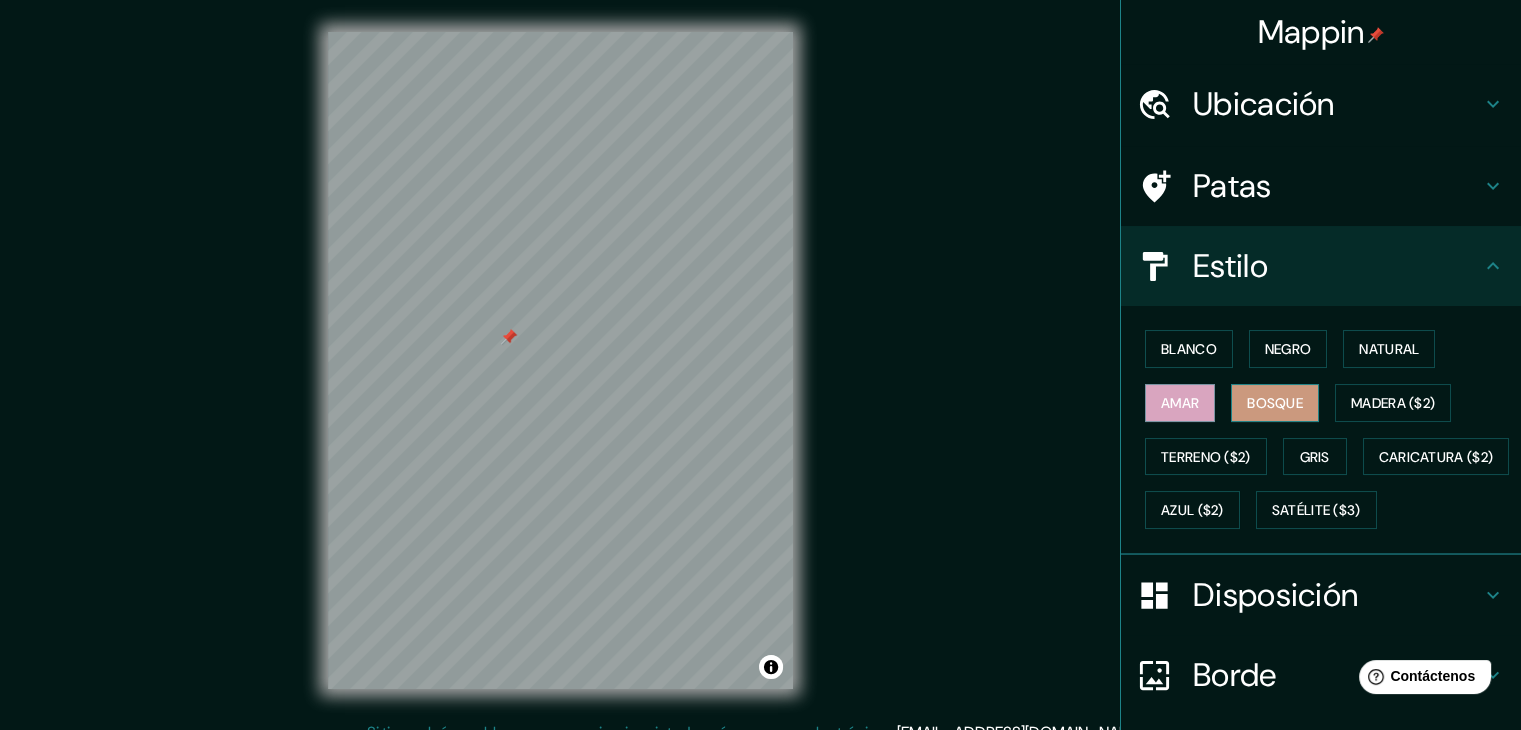 click on "Bosque" at bounding box center (1275, 403) 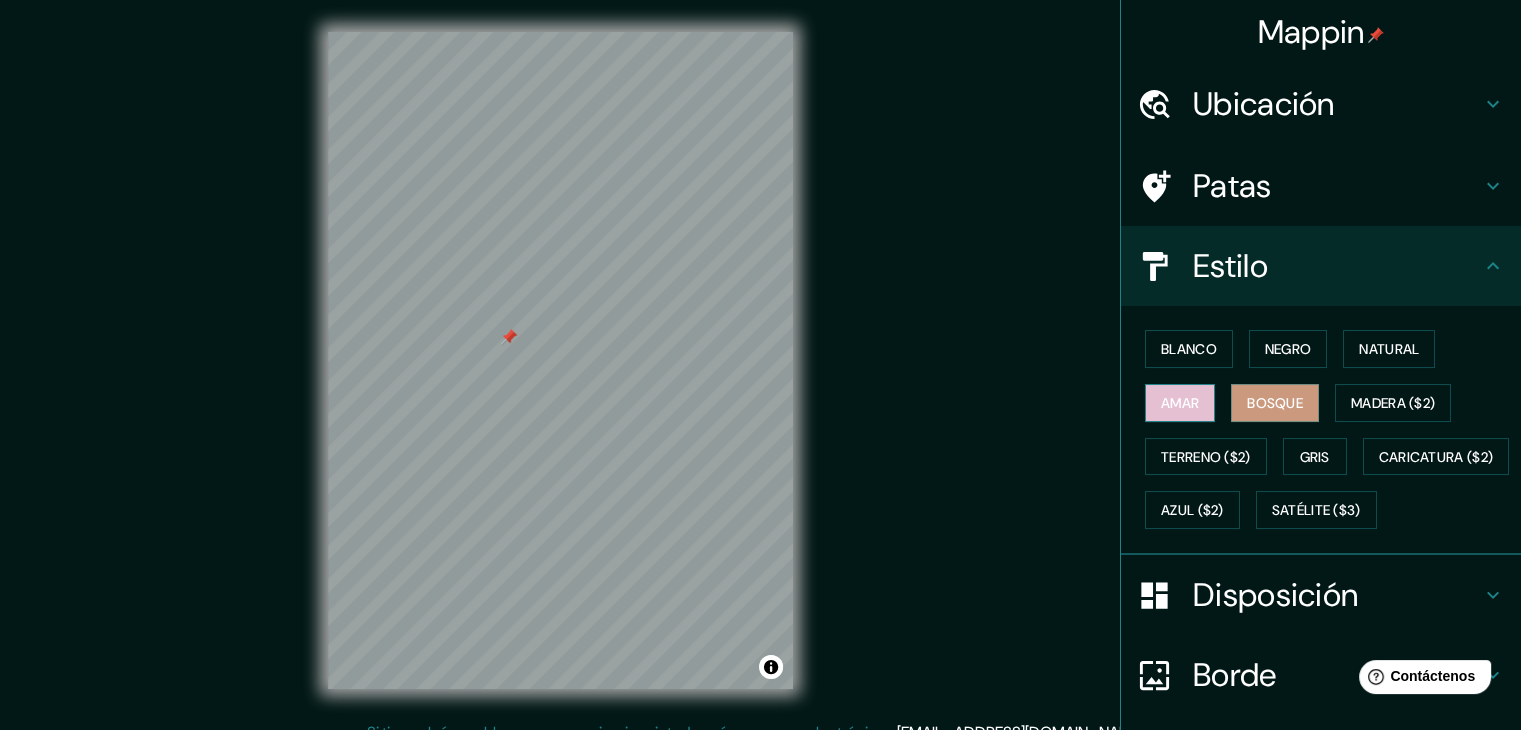 click on "Amar" at bounding box center (1180, 403) 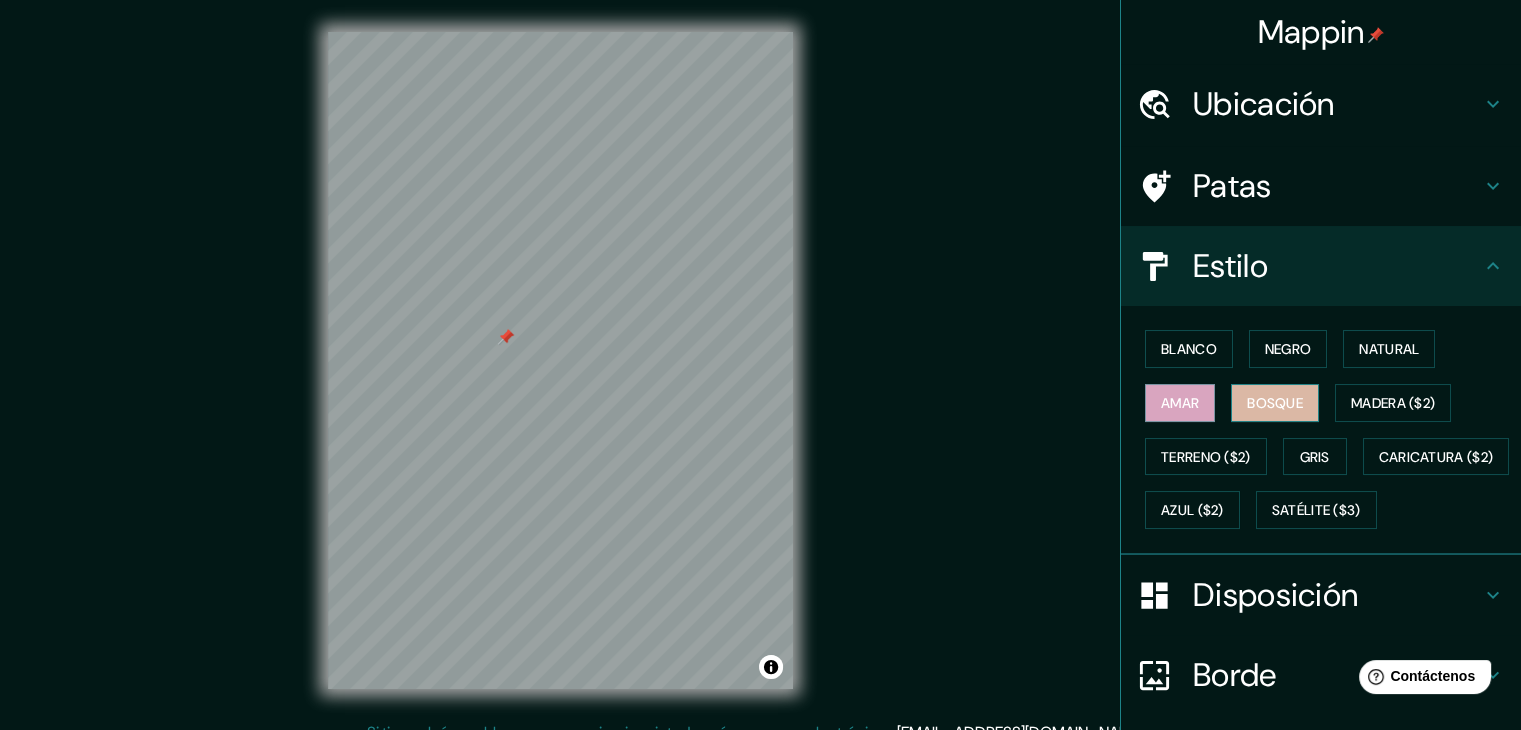 click on "Bosque" at bounding box center [1275, 403] 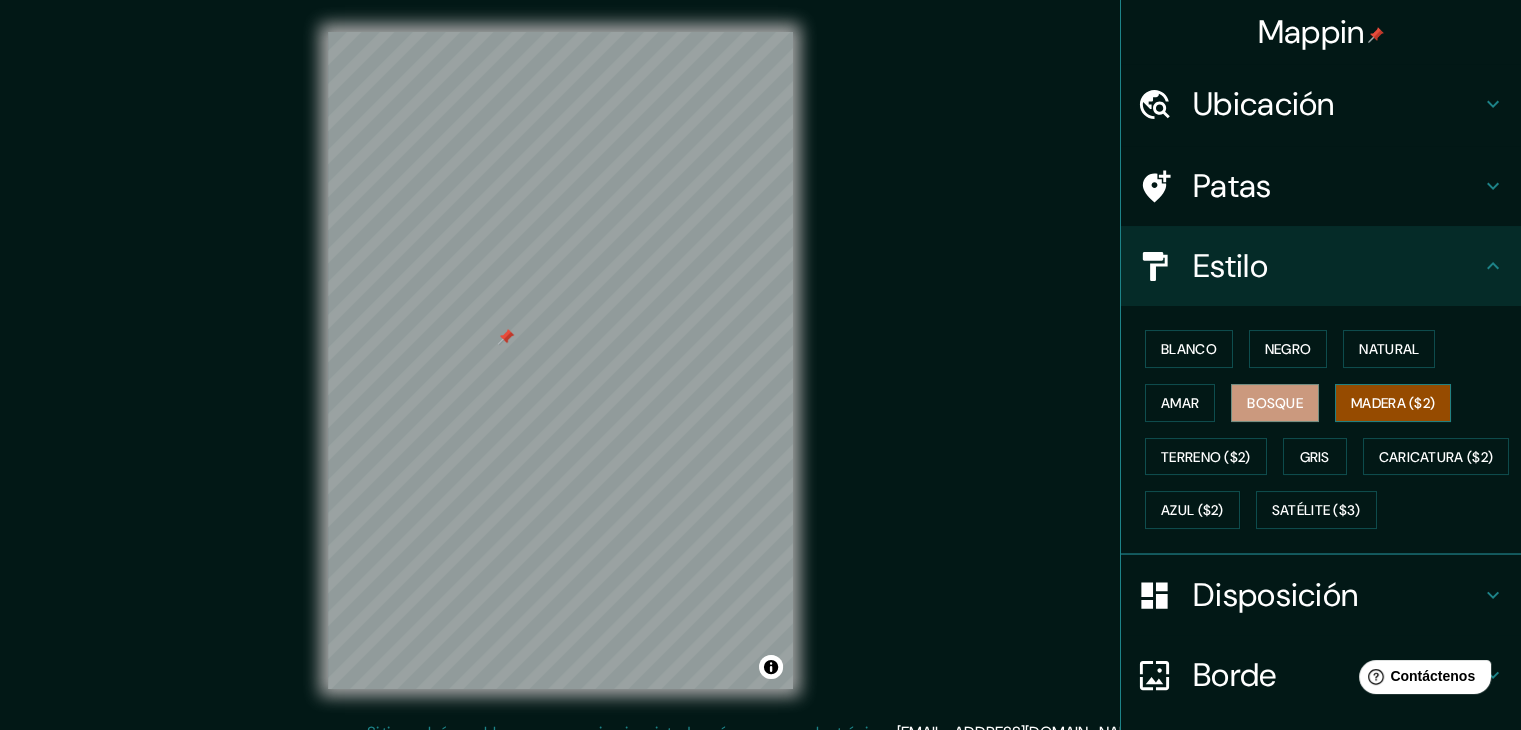 click on "Madera ($2)" at bounding box center [1393, 403] 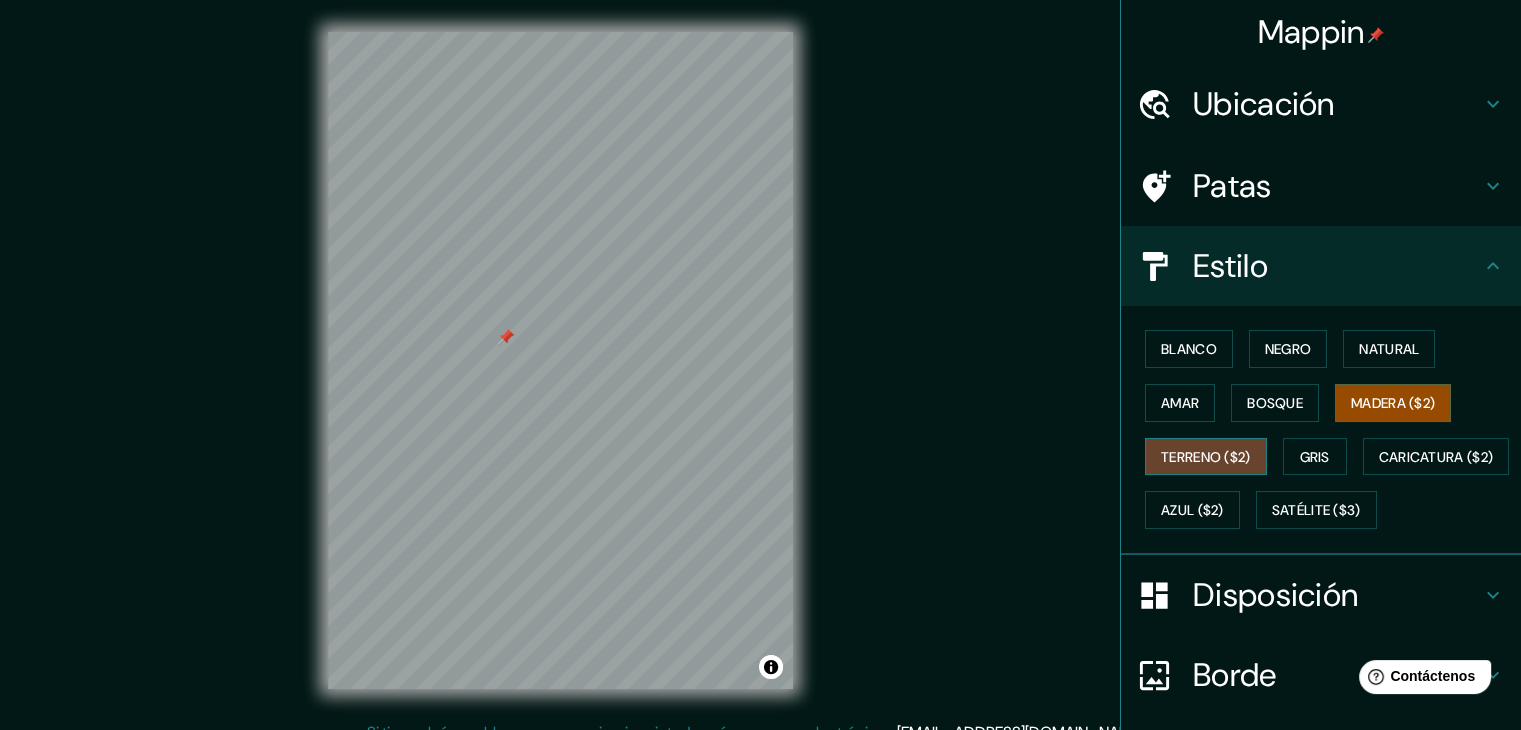 click on "Terreno ($2)" at bounding box center (1206, 457) 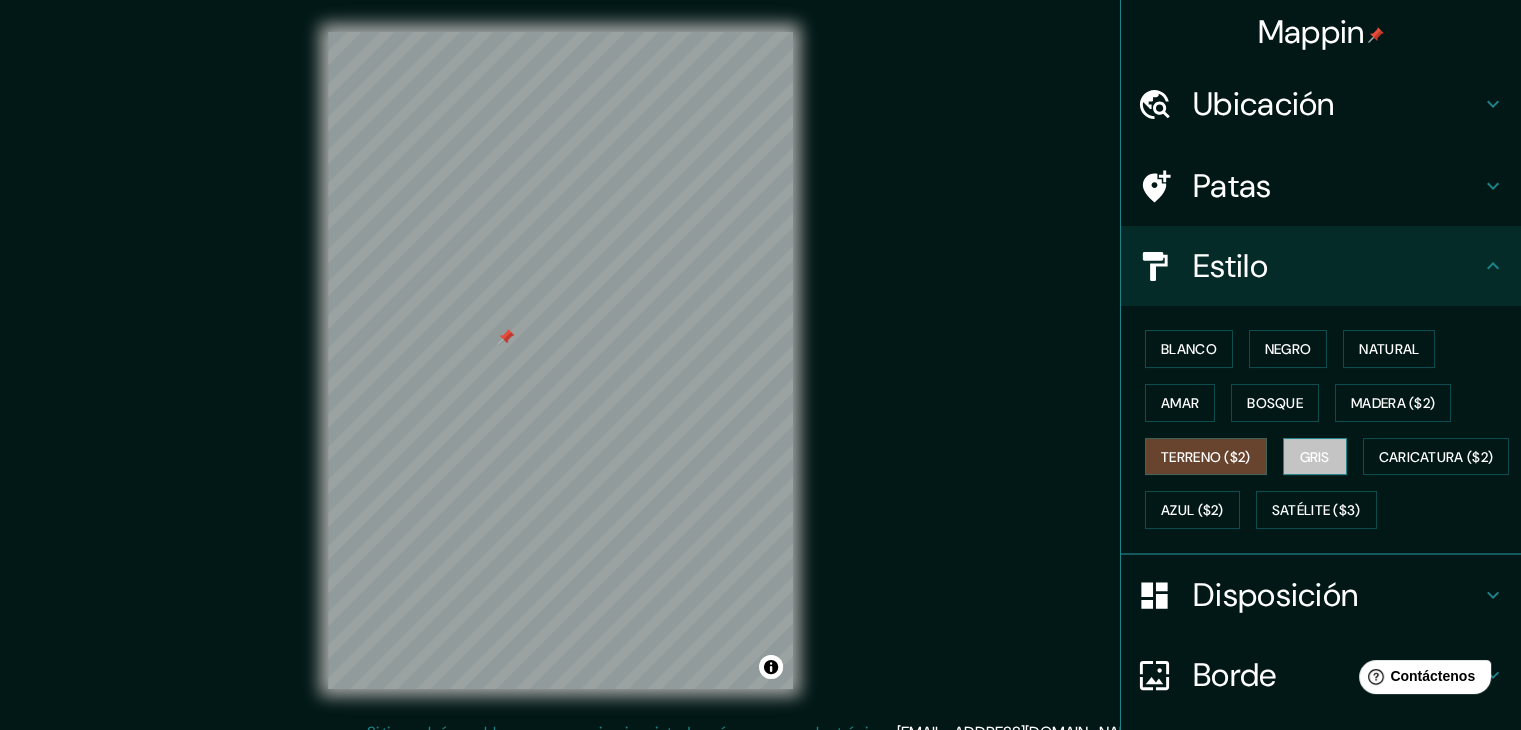 click on "Gris" at bounding box center (1315, 457) 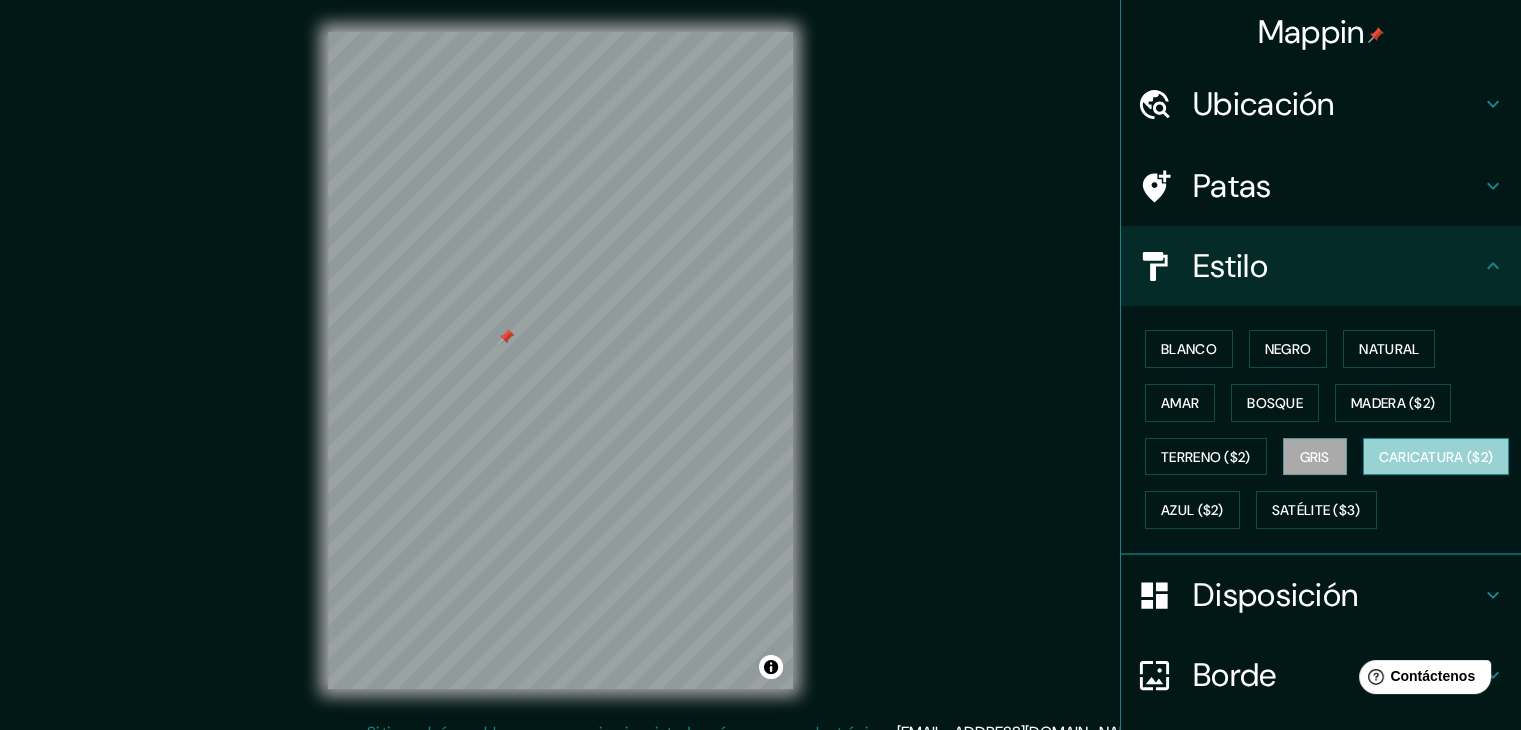 click on "Caricatura ($2)" at bounding box center (1436, 457) 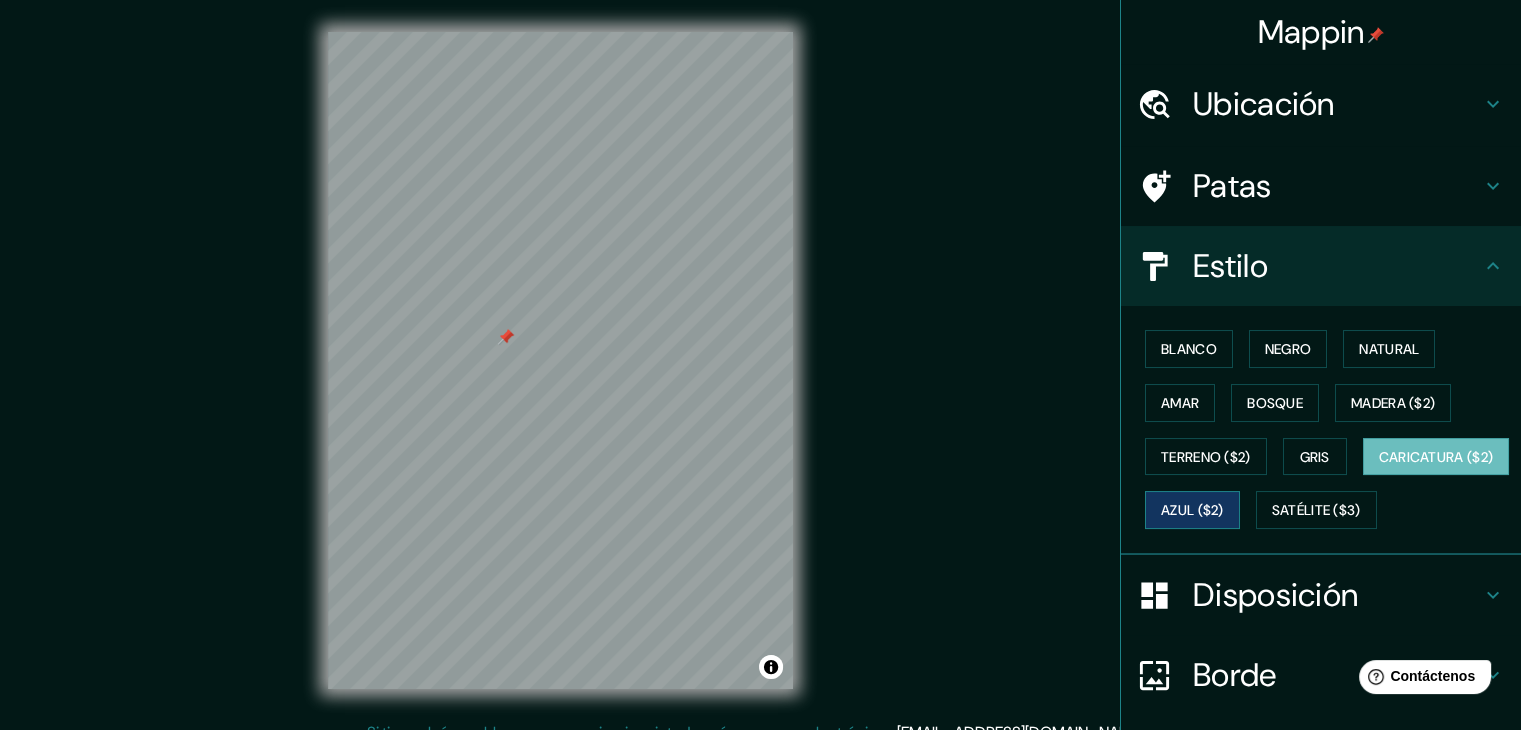 click on "Azul ($2)" at bounding box center [1192, 510] 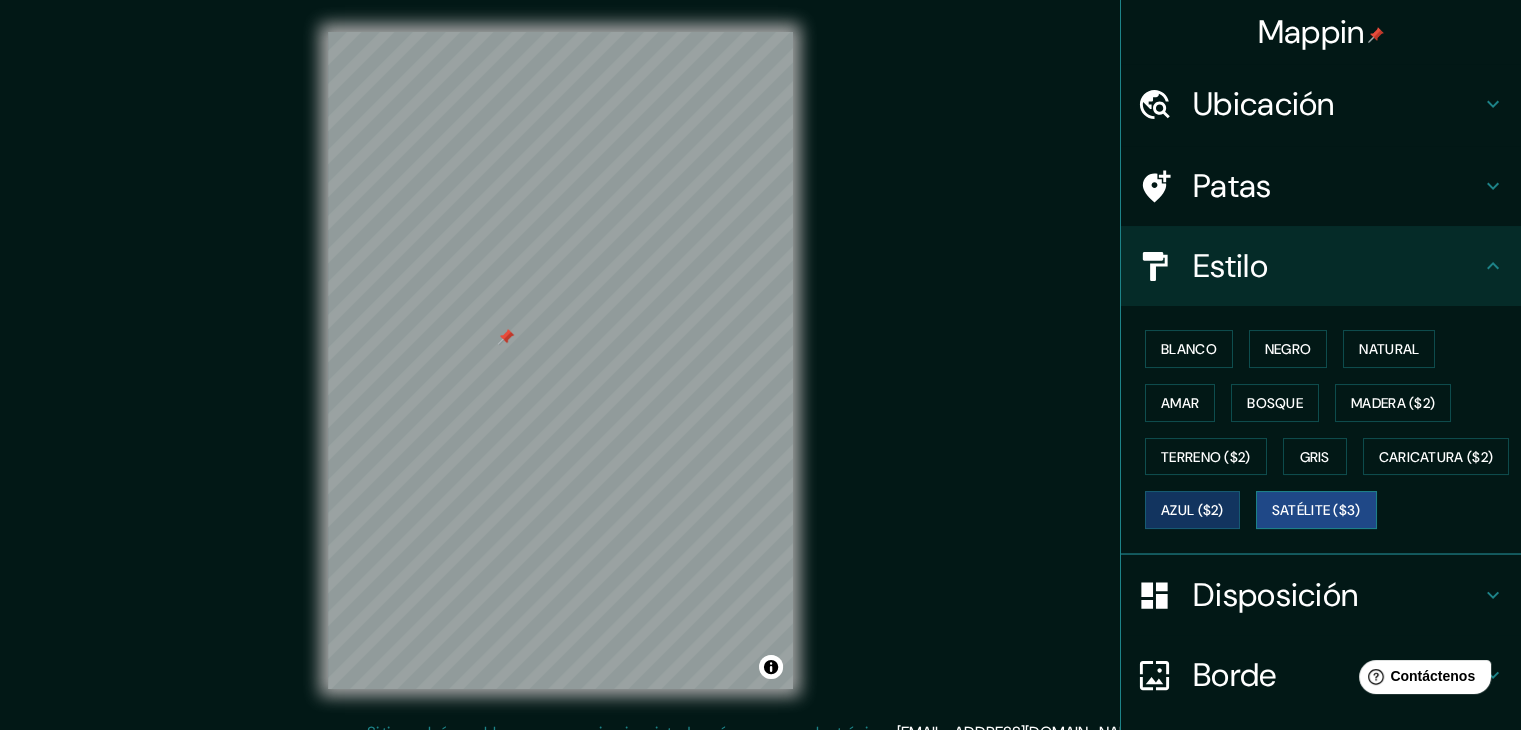 click on "Satélite ($3)" at bounding box center (1316, 511) 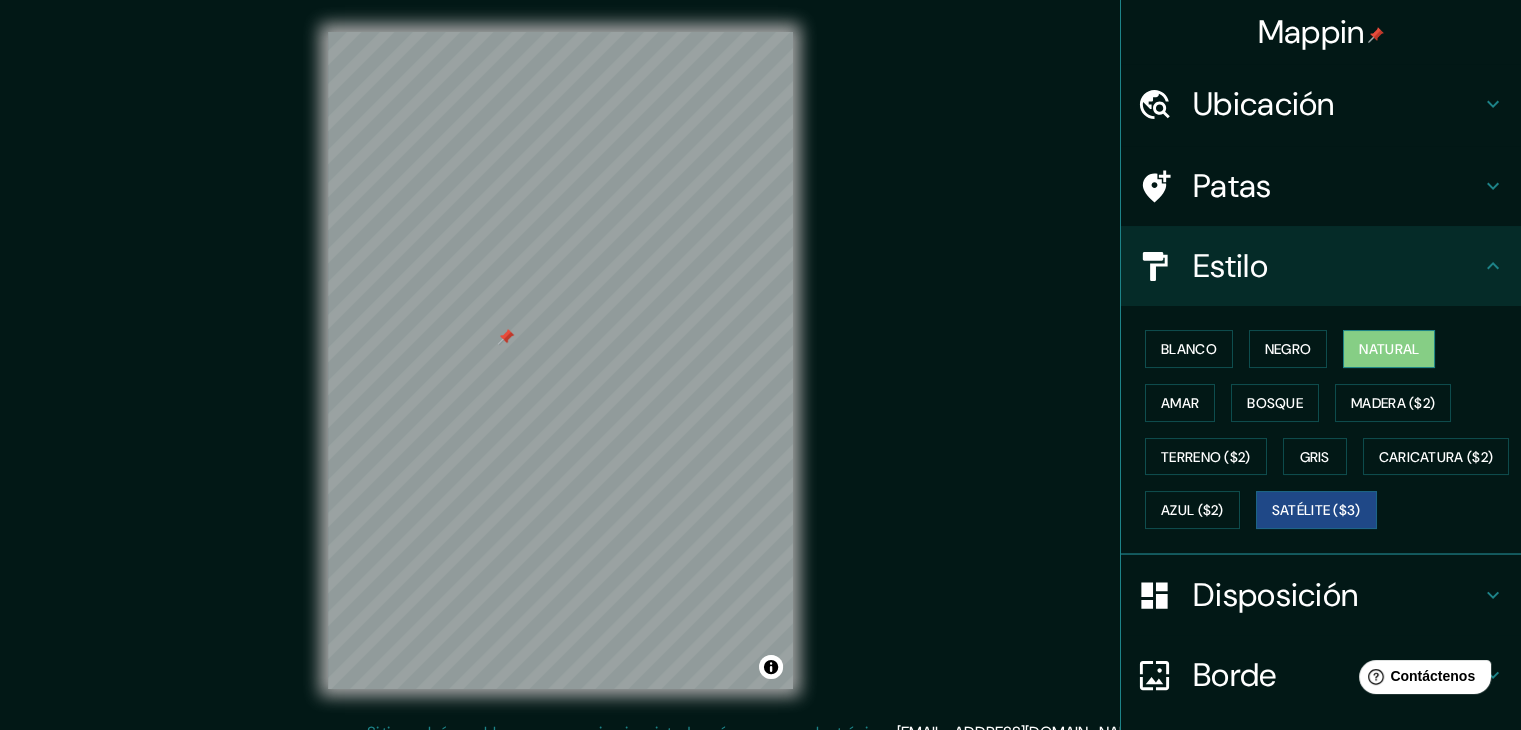 click on "Natural" at bounding box center (1389, 349) 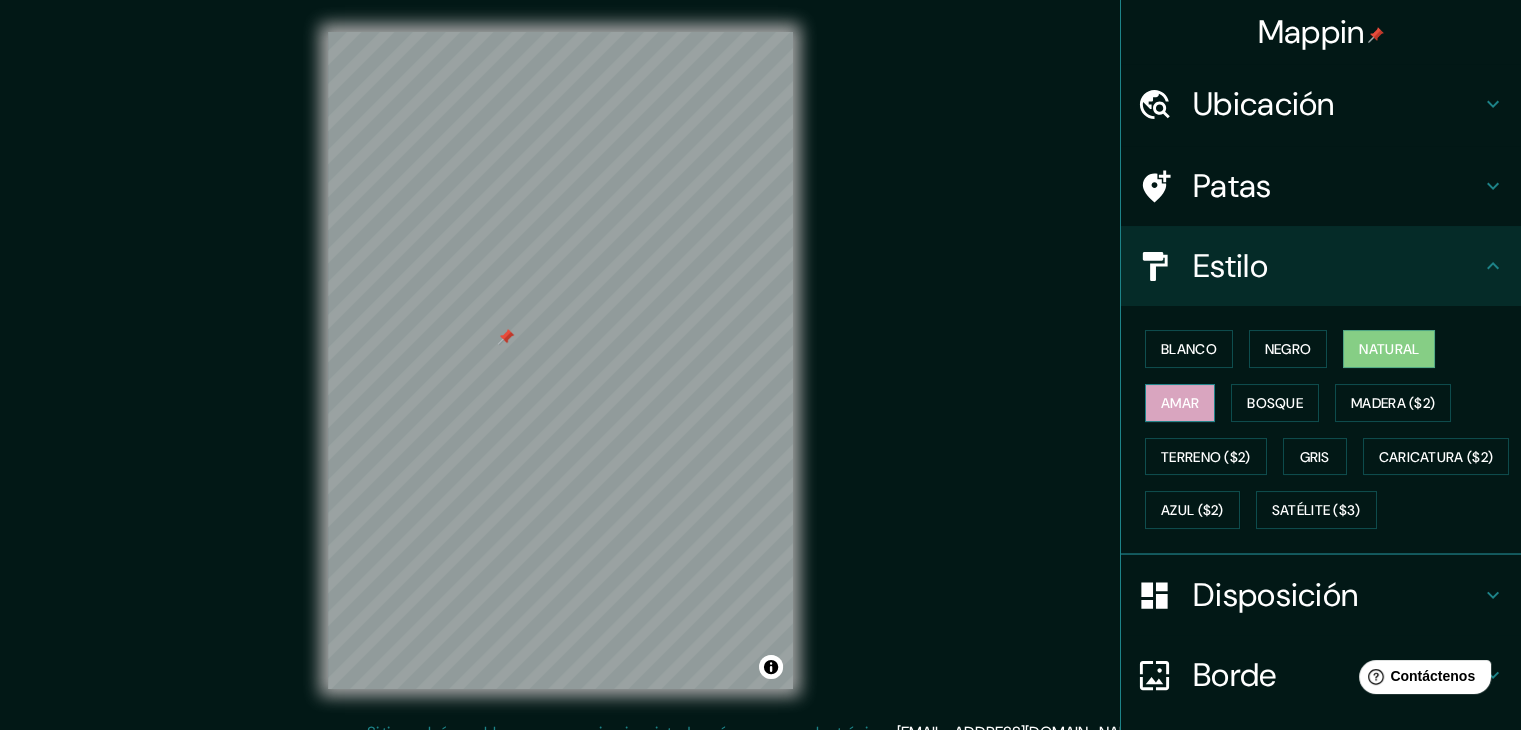 click on "Amar" at bounding box center (1180, 403) 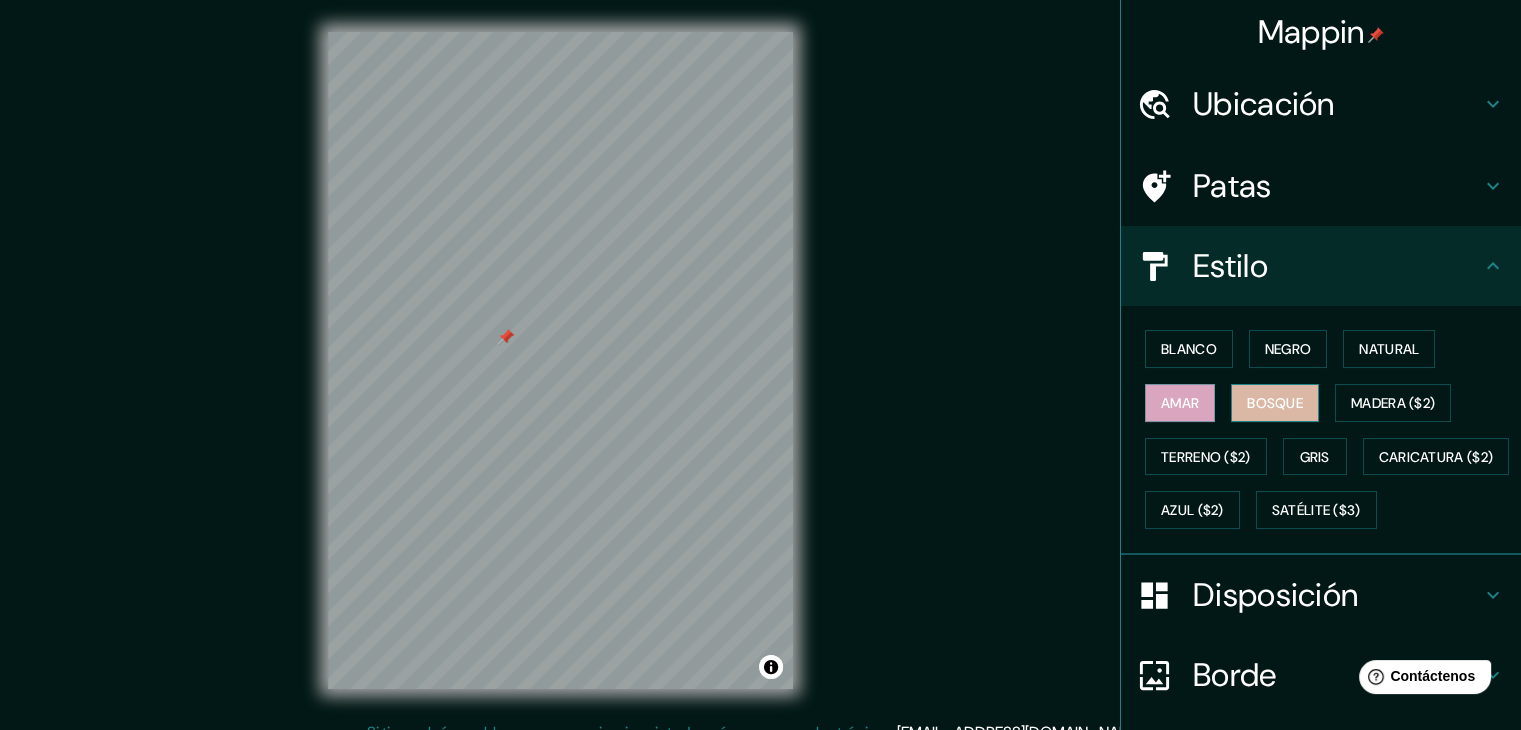 click on "Bosque" at bounding box center [1275, 403] 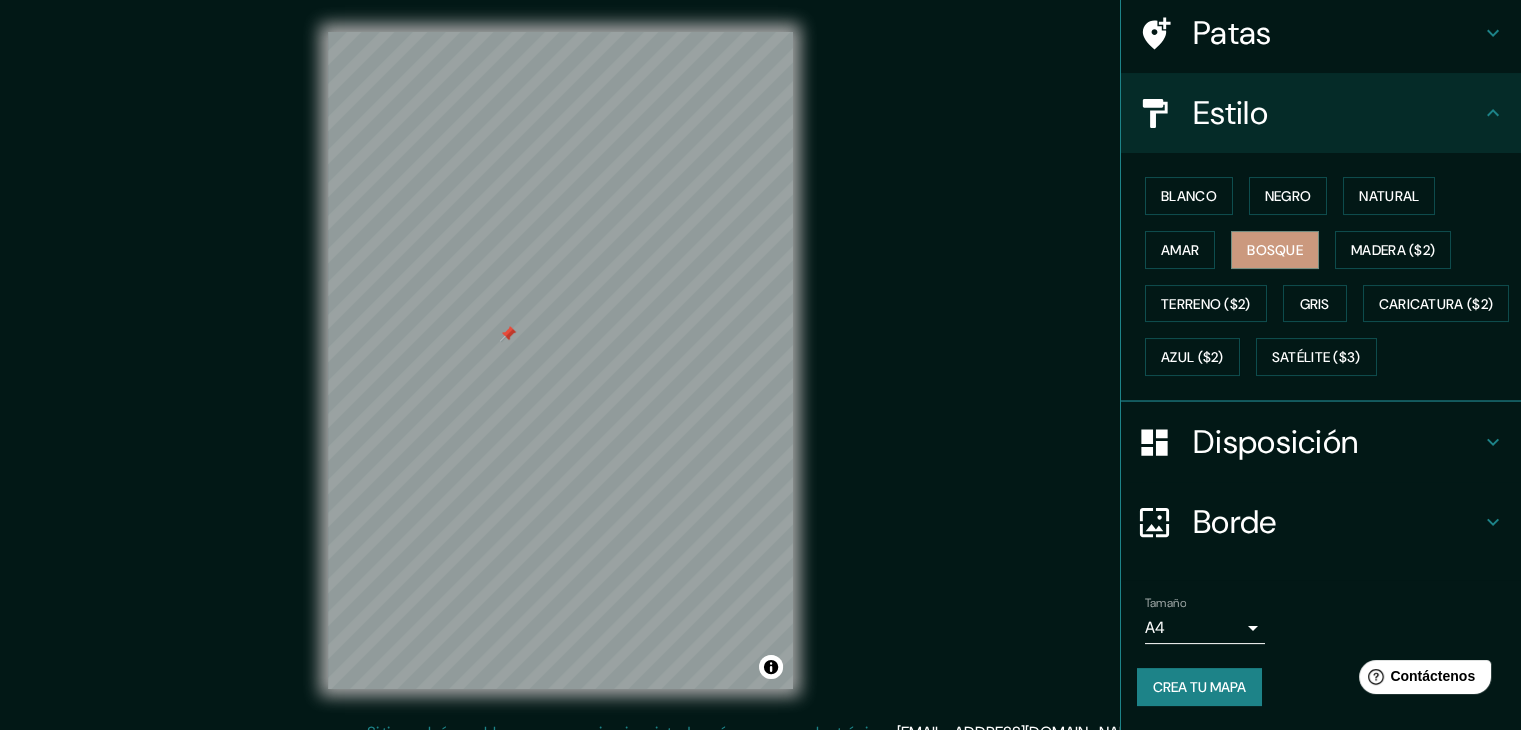 click on "Disposición" at bounding box center [1275, 442] 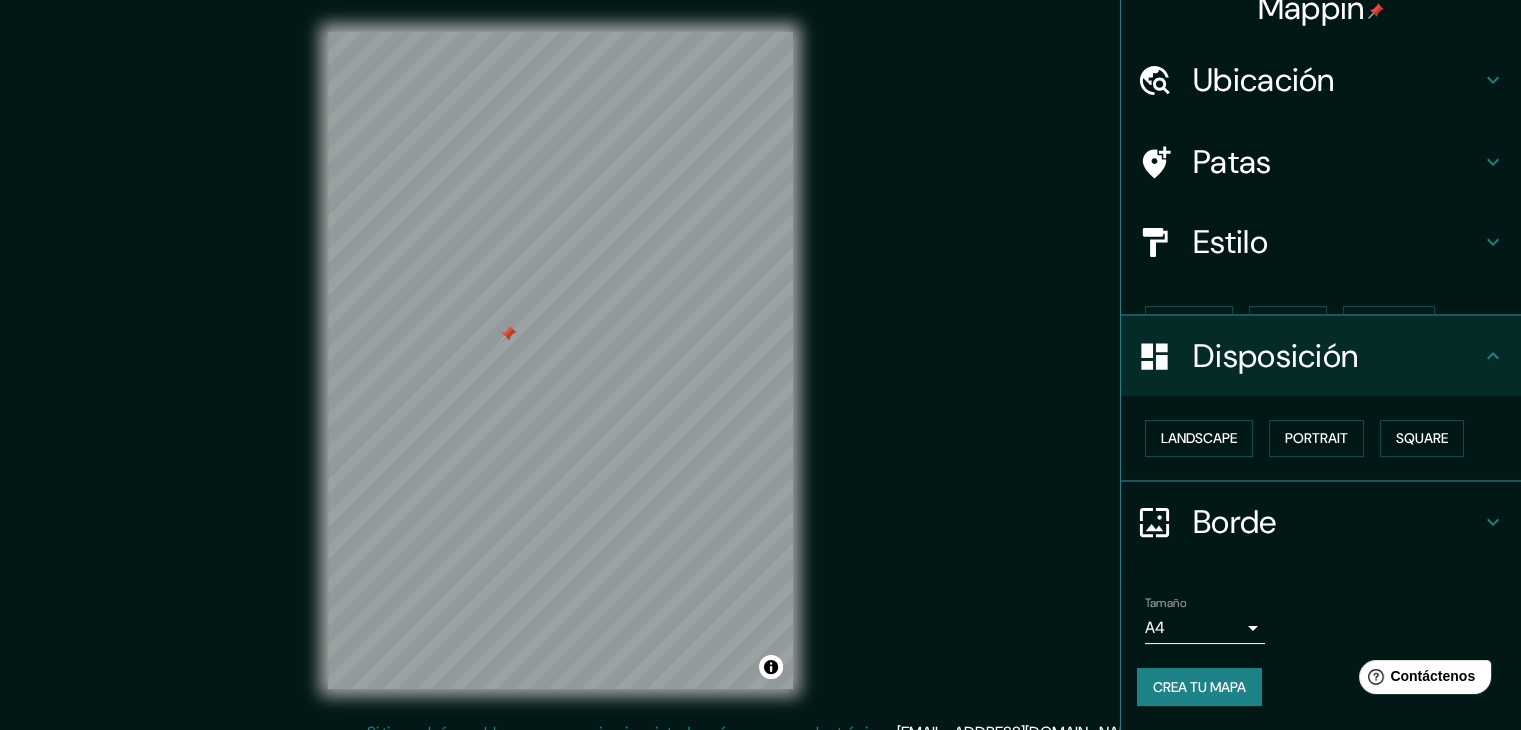 scroll, scrollTop: 0, scrollLeft: 0, axis: both 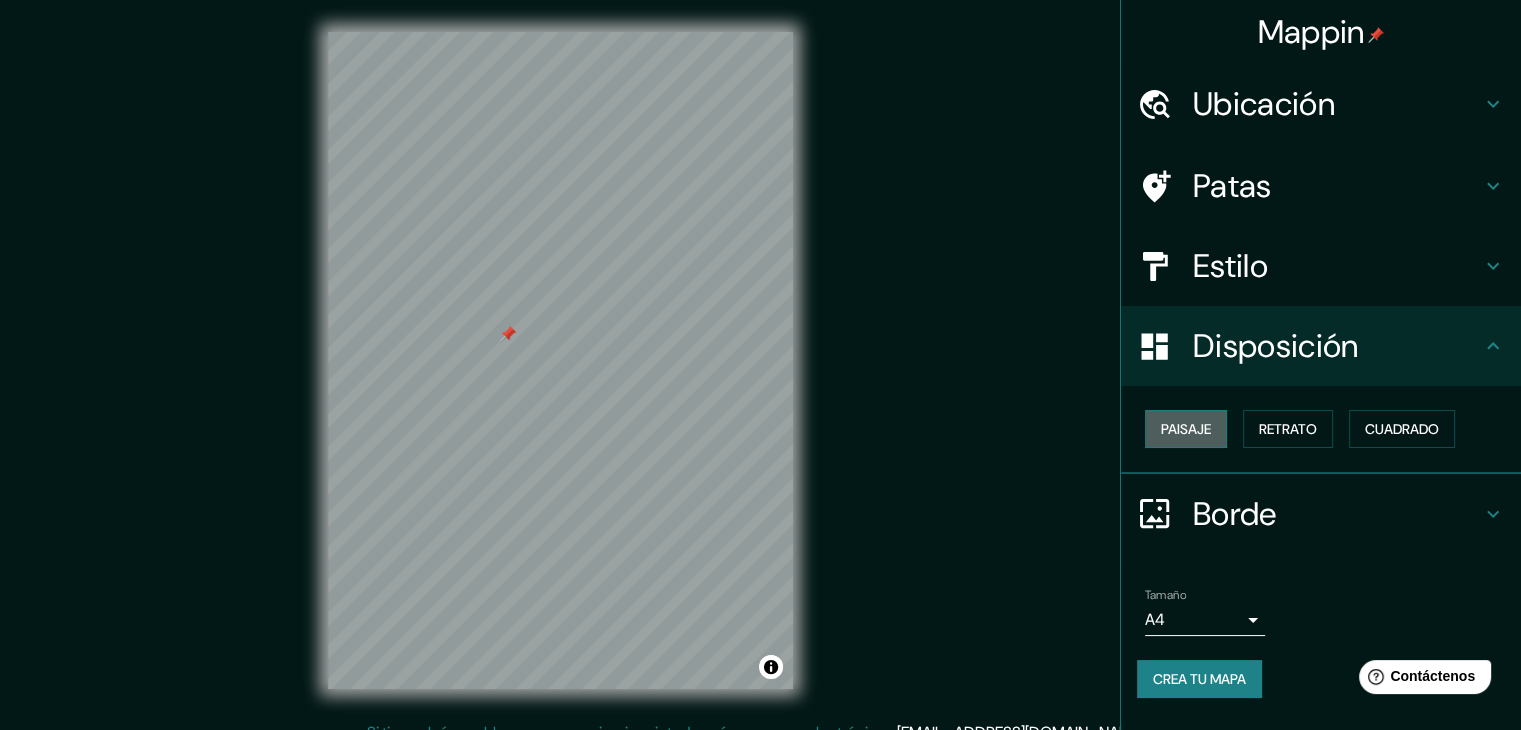 click on "Paisaje" at bounding box center [1186, 429] 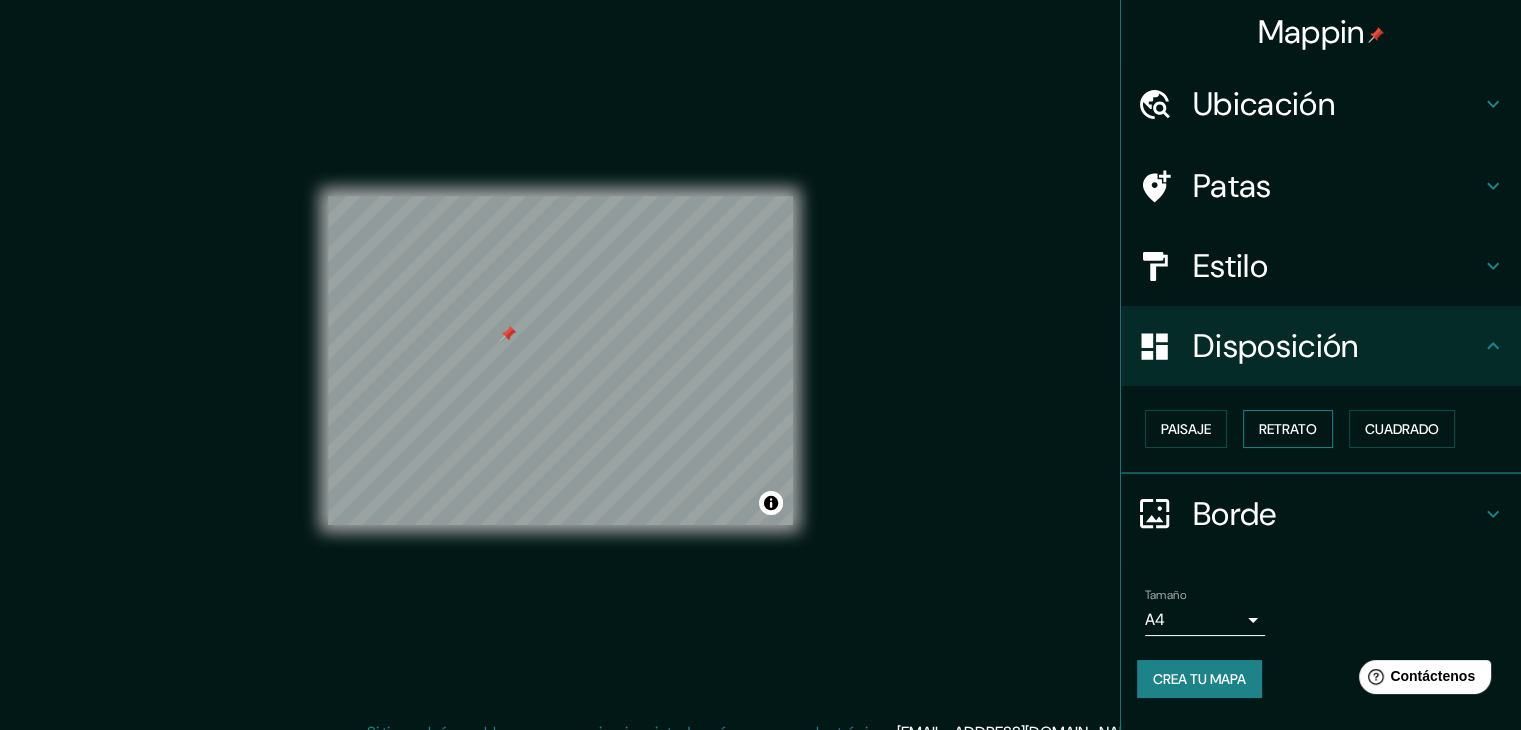 click on "Retrato" at bounding box center (1288, 429) 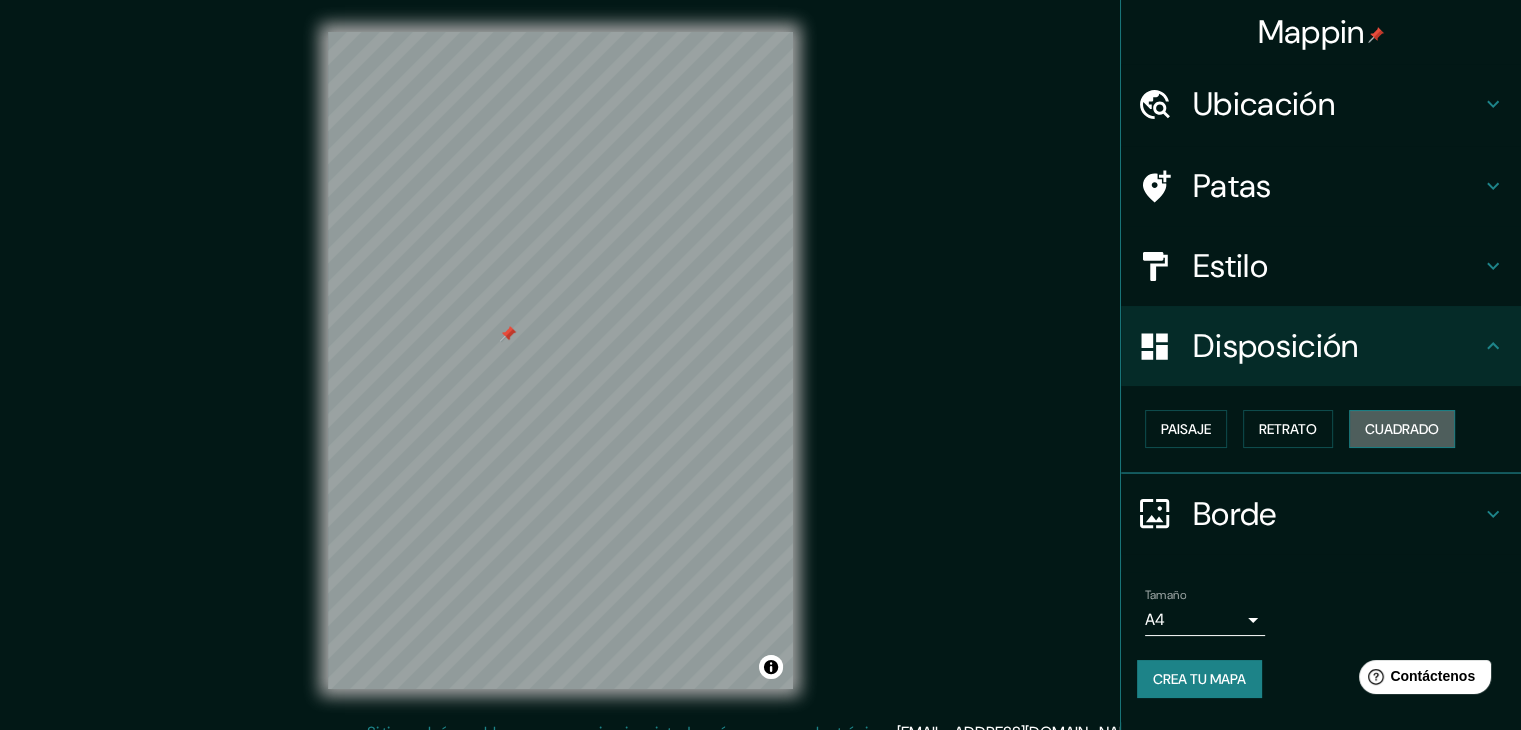 click on "Cuadrado" at bounding box center (1402, 429) 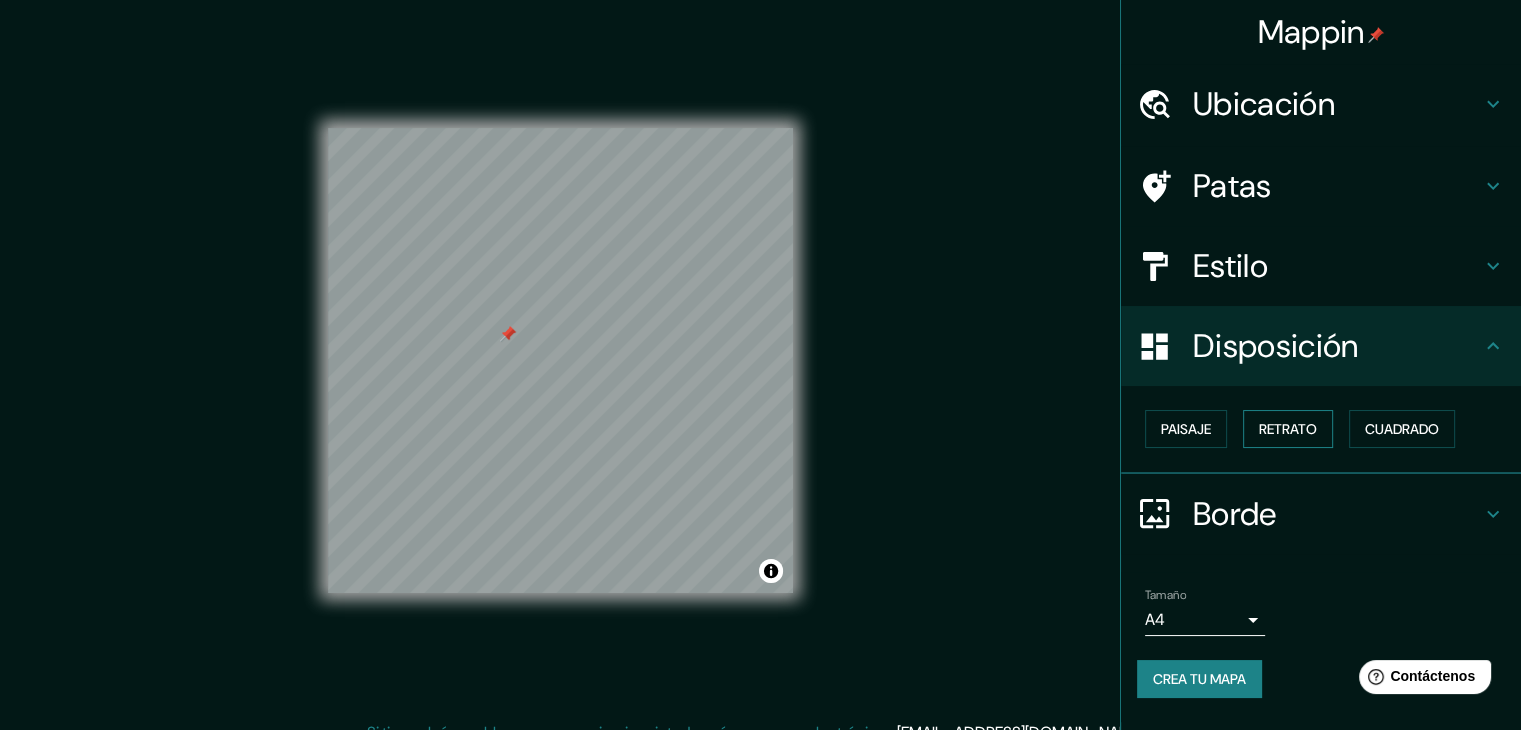 click on "Retrato" at bounding box center (1288, 429) 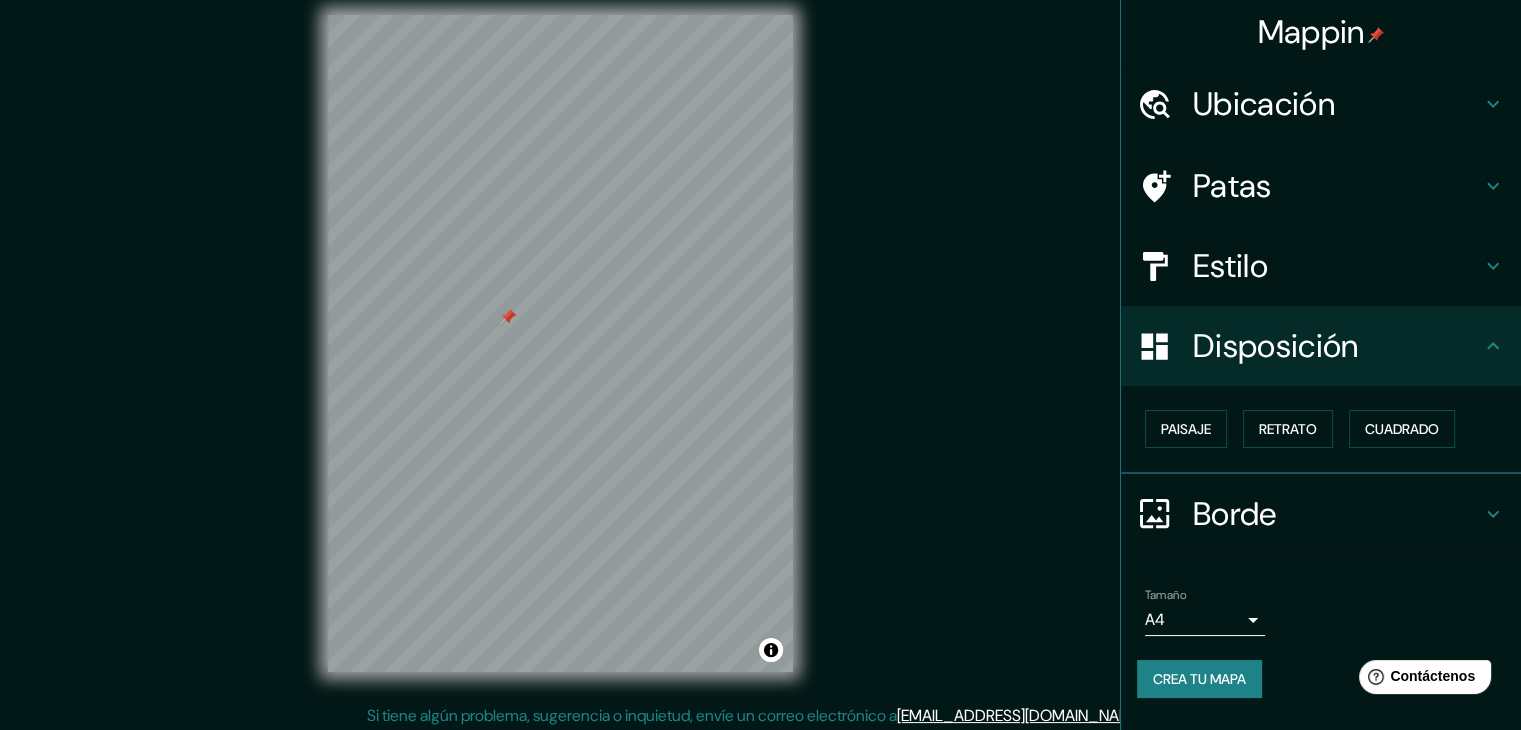 scroll, scrollTop: 23, scrollLeft: 0, axis: vertical 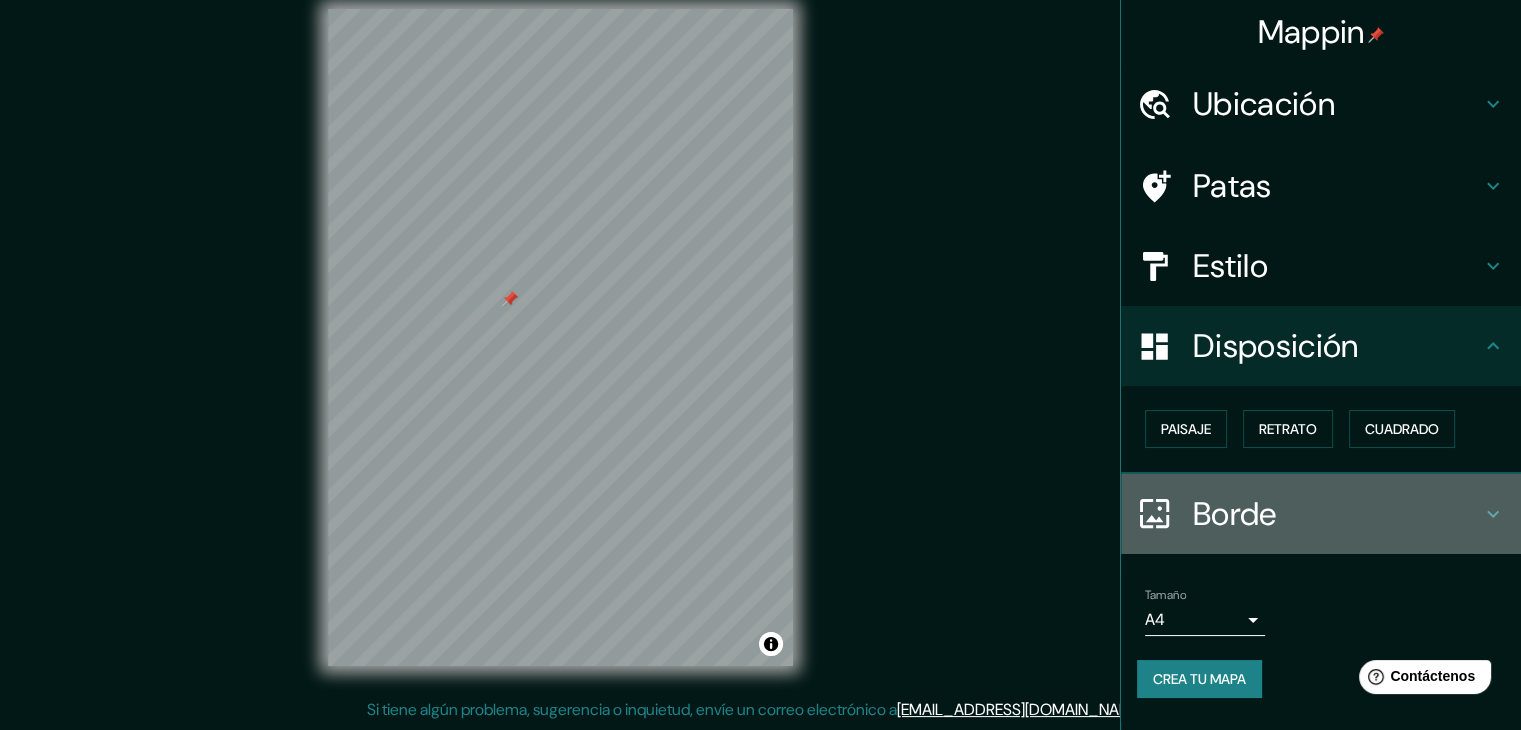 click on "Borde" at bounding box center [1337, 514] 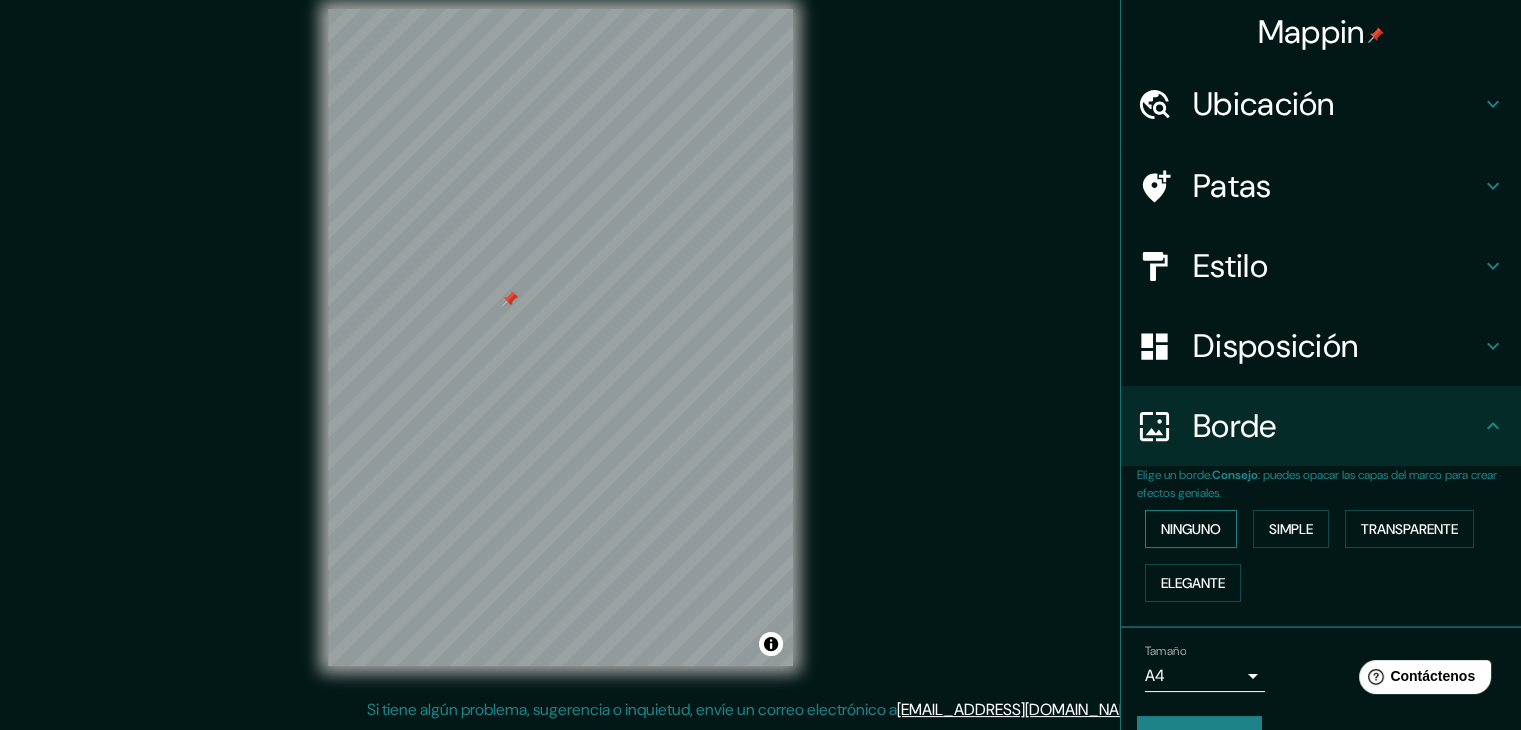 click on "Ninguno" at bounding box center [1191, 529] 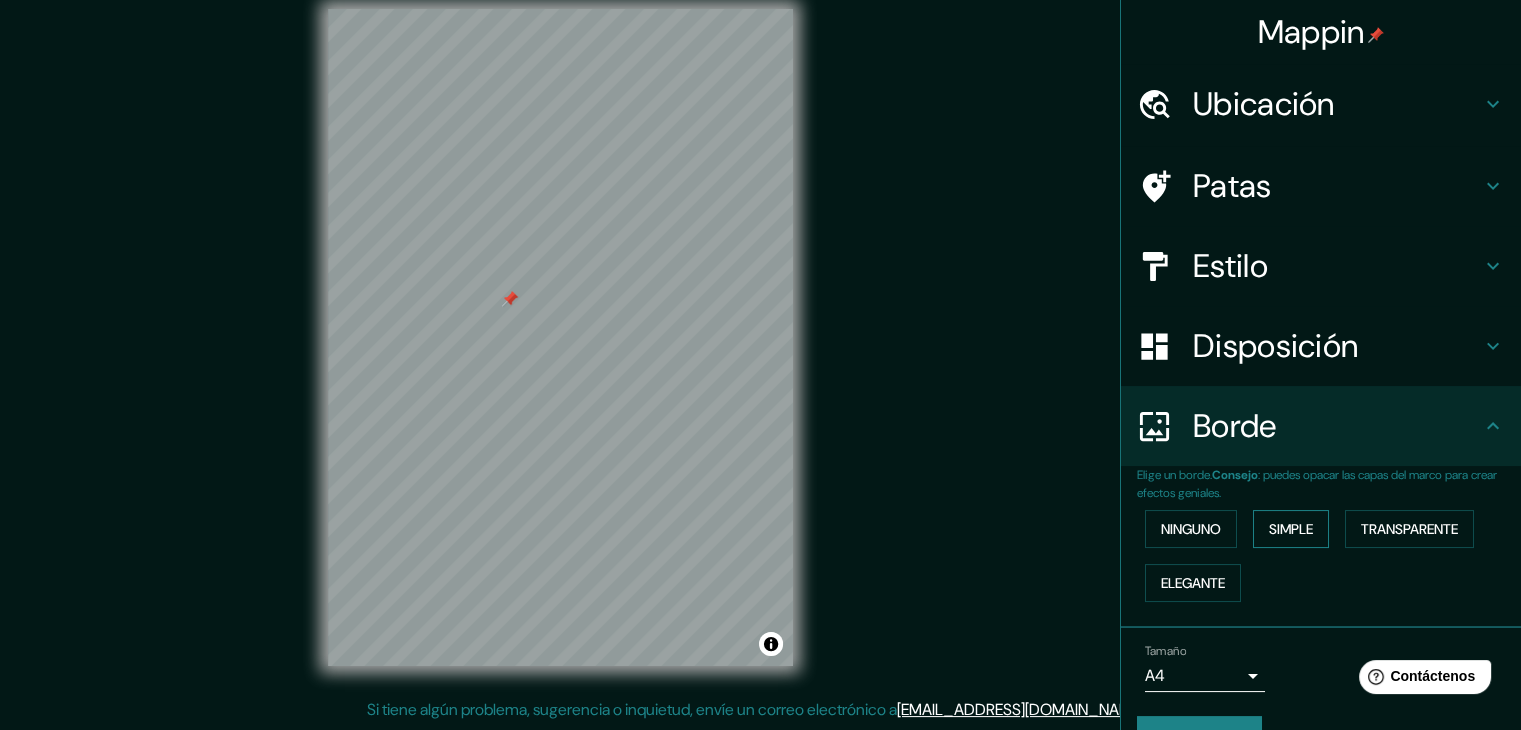 click on "Simple" at bounding box center [1291, 529] 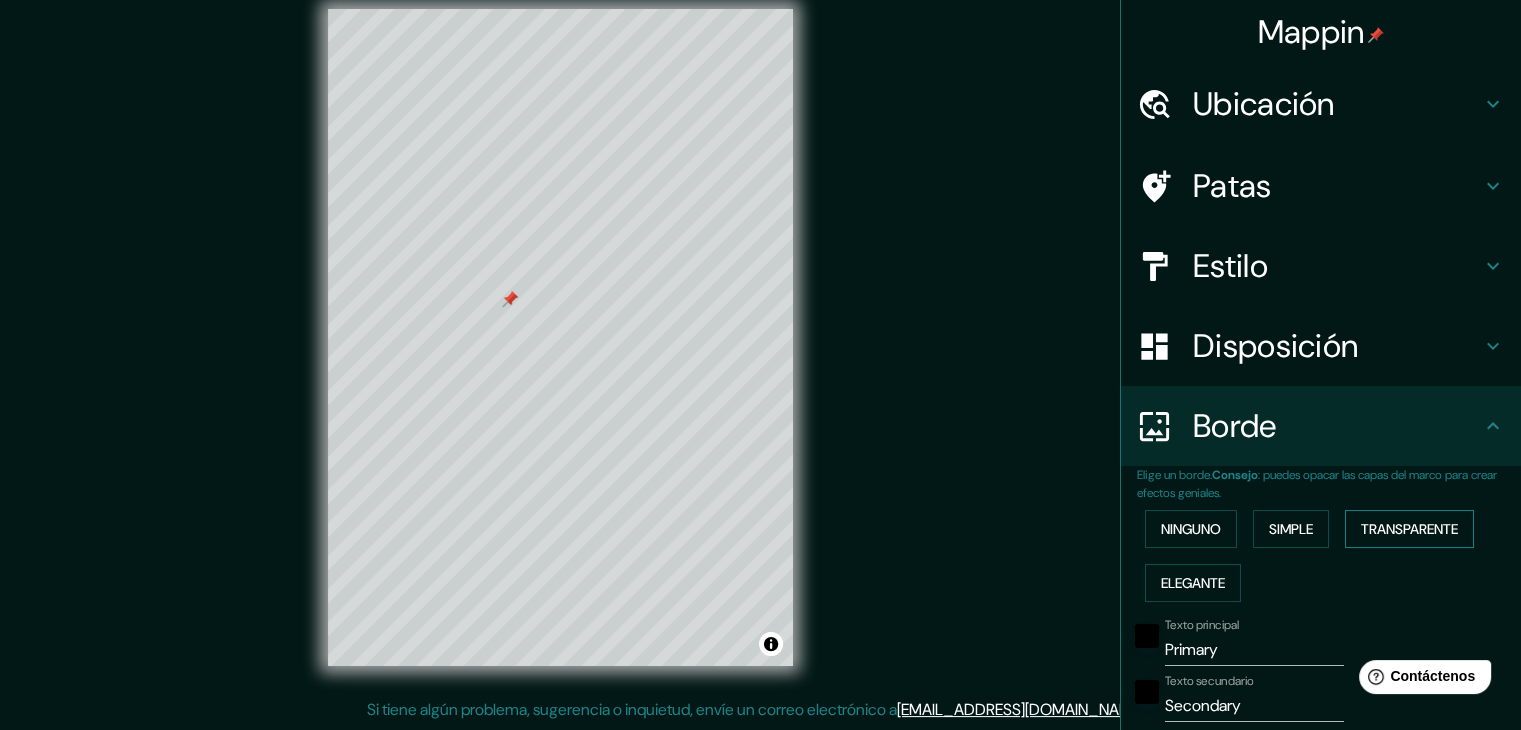 click on "Transparente" at bounding box center (1409, 529) 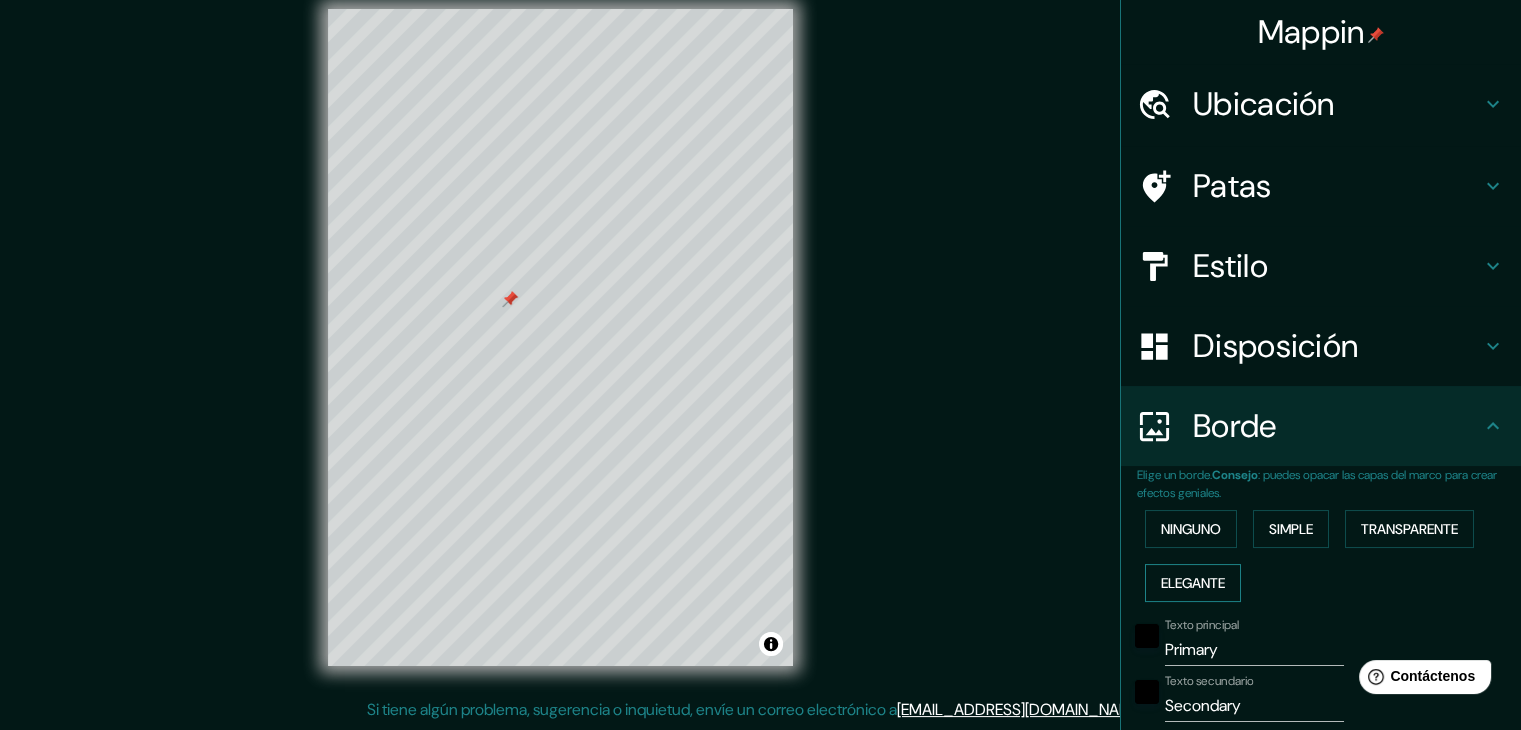 click on "Elegante" at bounding box center [1193, 583] 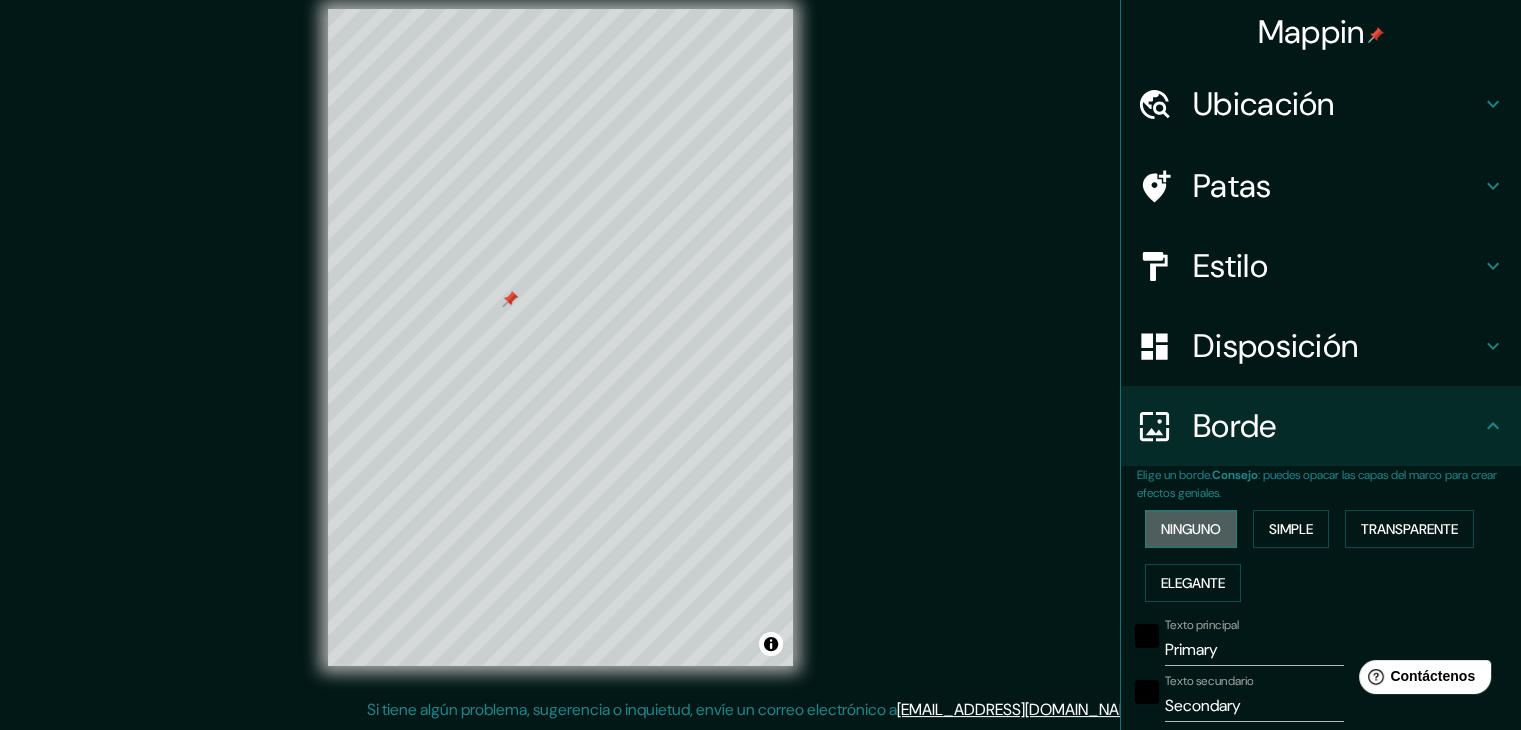 click on "Ninguno" at bounding box center [1191, 529] 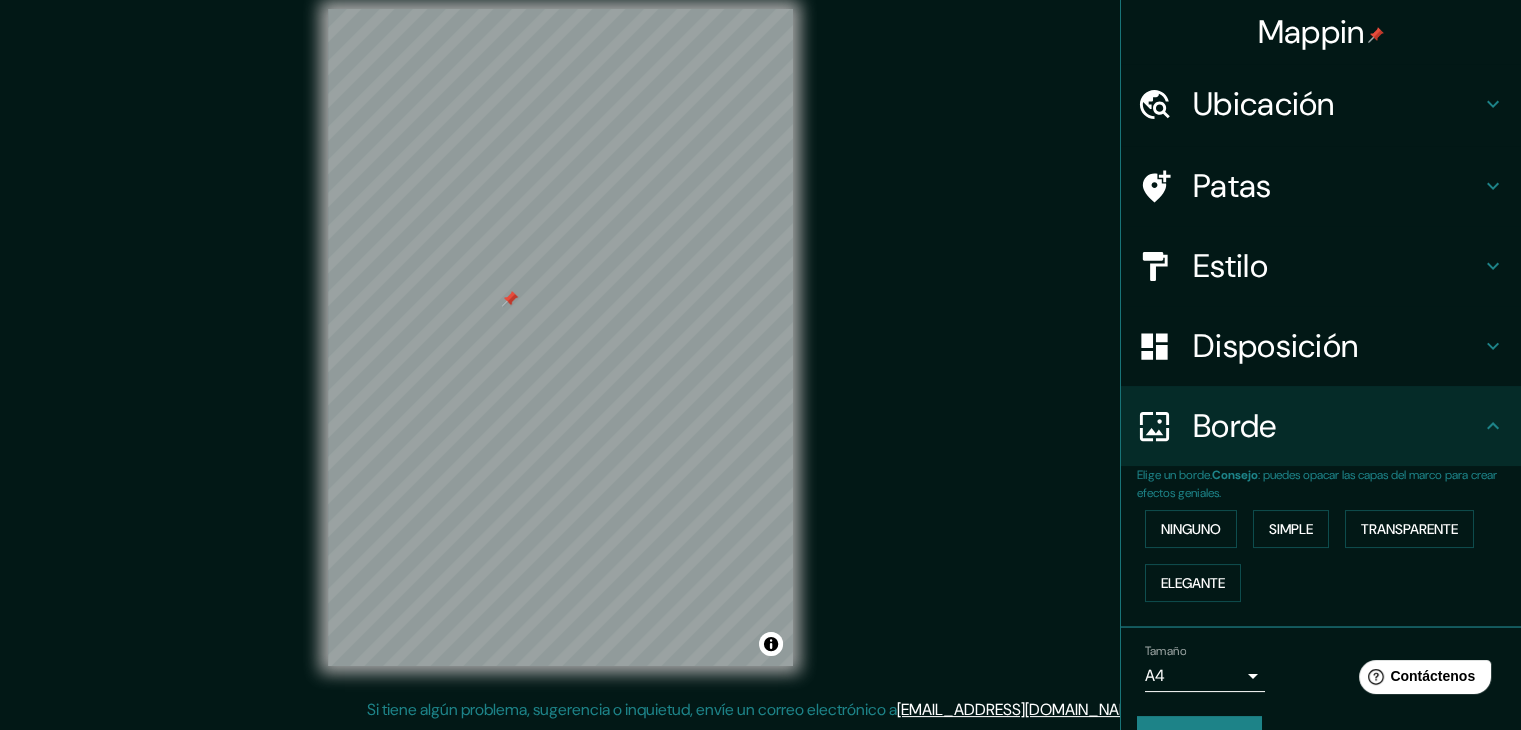 scroll, scrollTop: 45, scrollLeft: 0, axis: vertical 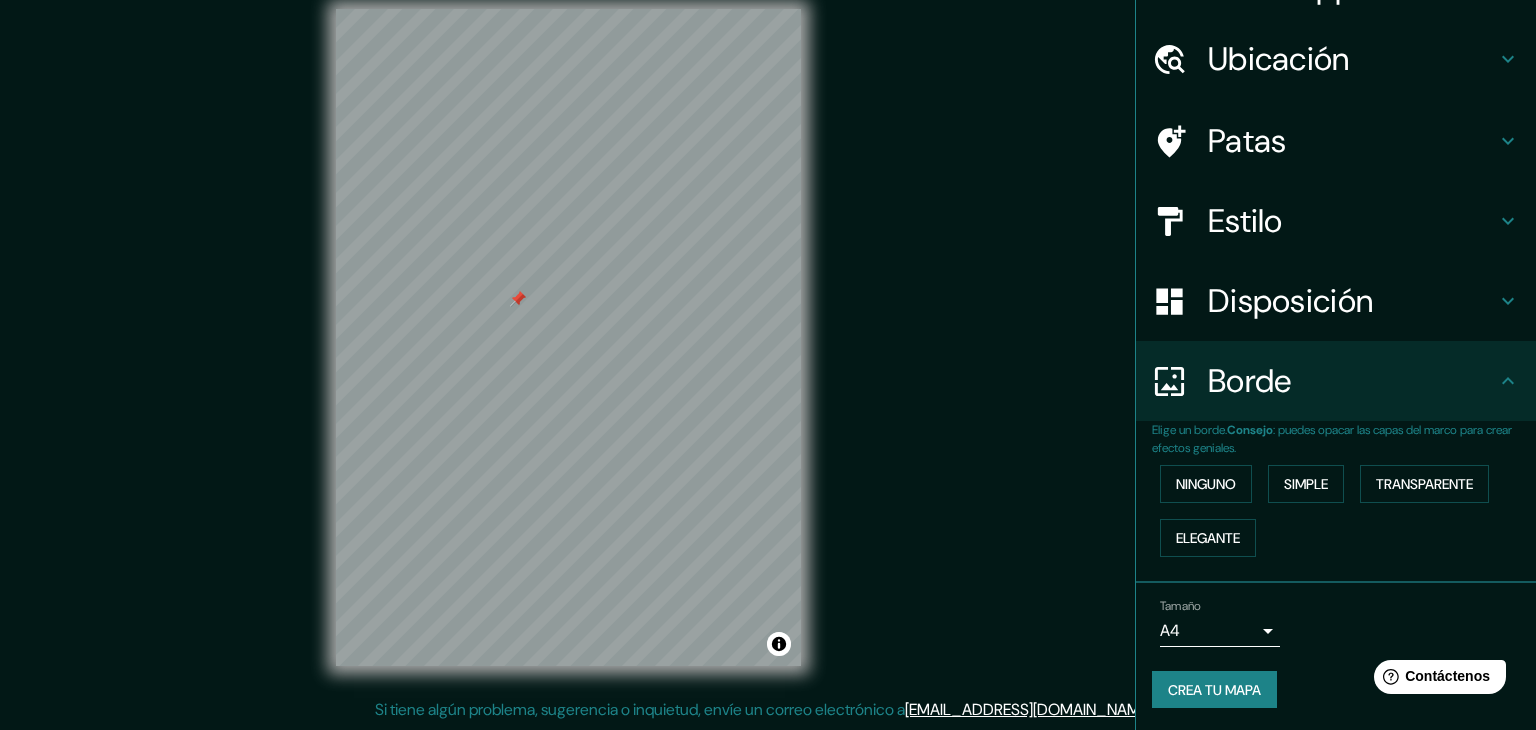 click on "Mappin Ubicación [GEOGRAPHIC_DATA], [GEOGRAPHIC_DATA], [GEOGRAPHIC_DATA] Patas Estilo Disposición Borde Elige un borde.  Consejo  : puedes opacar las capas del marco para crear efectos geniales. Ninguno Simple Transparente Elegante Tamaño A4 single Crea tu mapa © Mapbox   © OpenStreetMap   Improve this map Si tiene algún problema, sugerencia o inquietud, envíe un correo electrónico a  [EMAIL_ADDRESS][DOMAIN_NAME]  .   . . Texto original Valora esta traducción Tu opinión servirá para ayudar a mejorar el Traductor de Google" at bounding box center [768, 342] 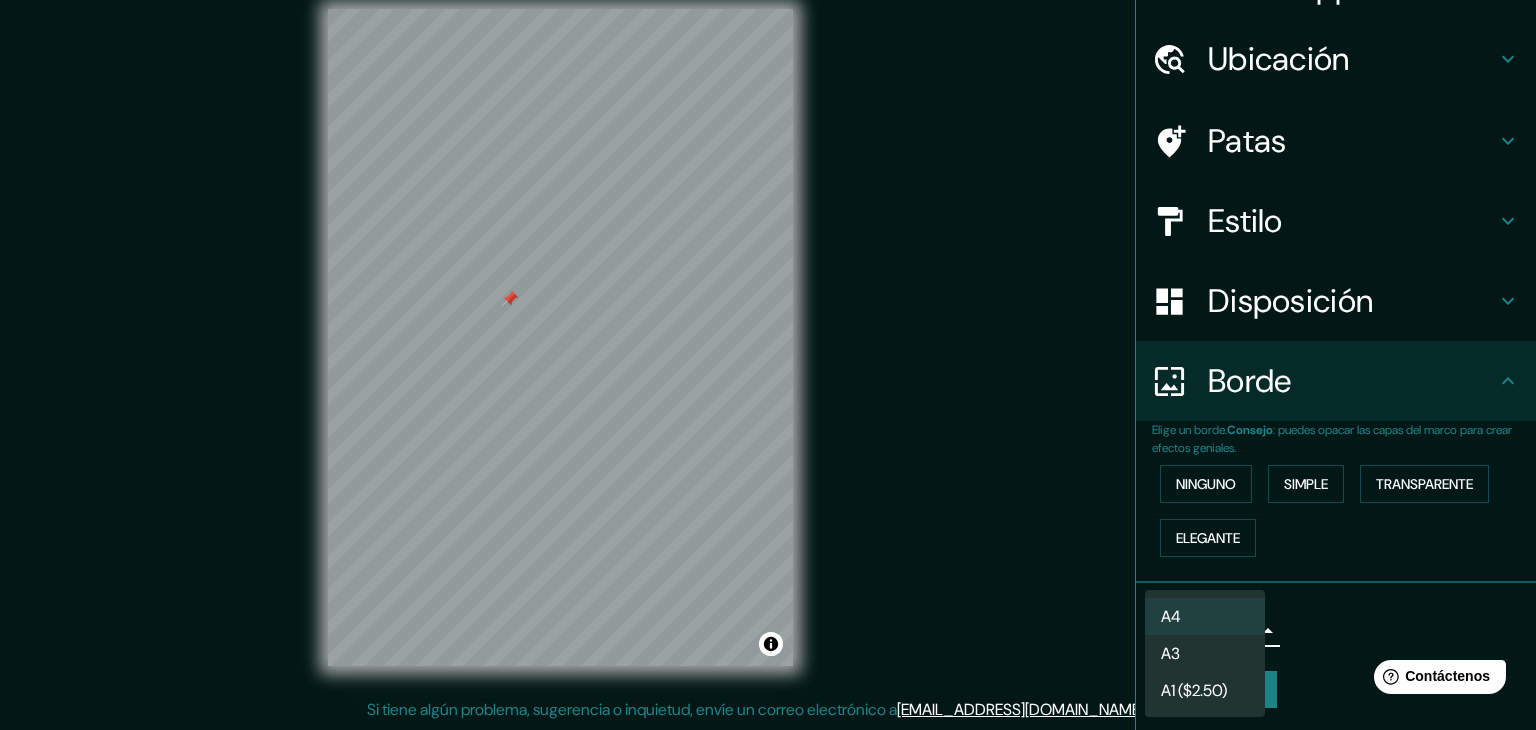 click at bounding box center [768, 365] 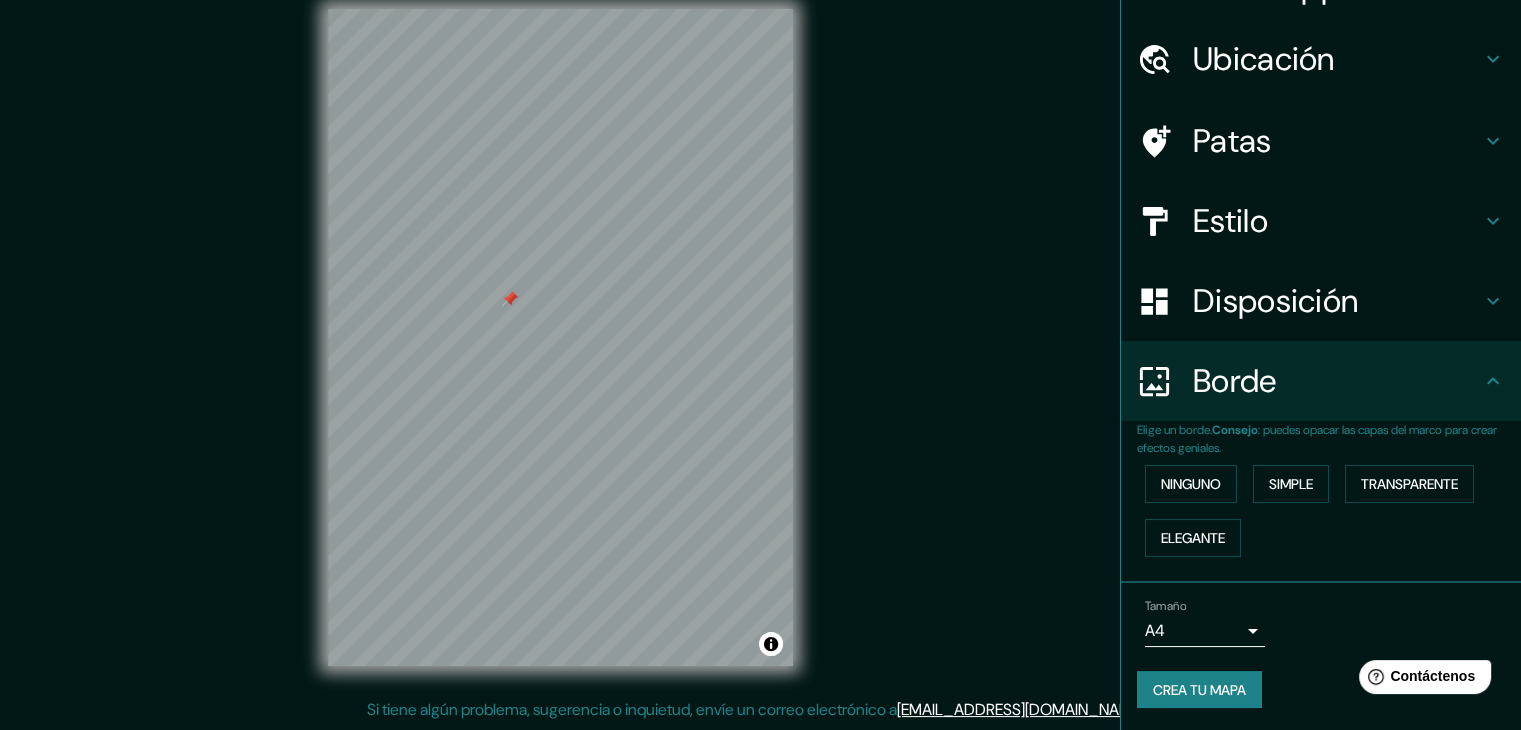 click on "Tamaño A4 single Crea tu mapa" at bounding box center [1321, 658] 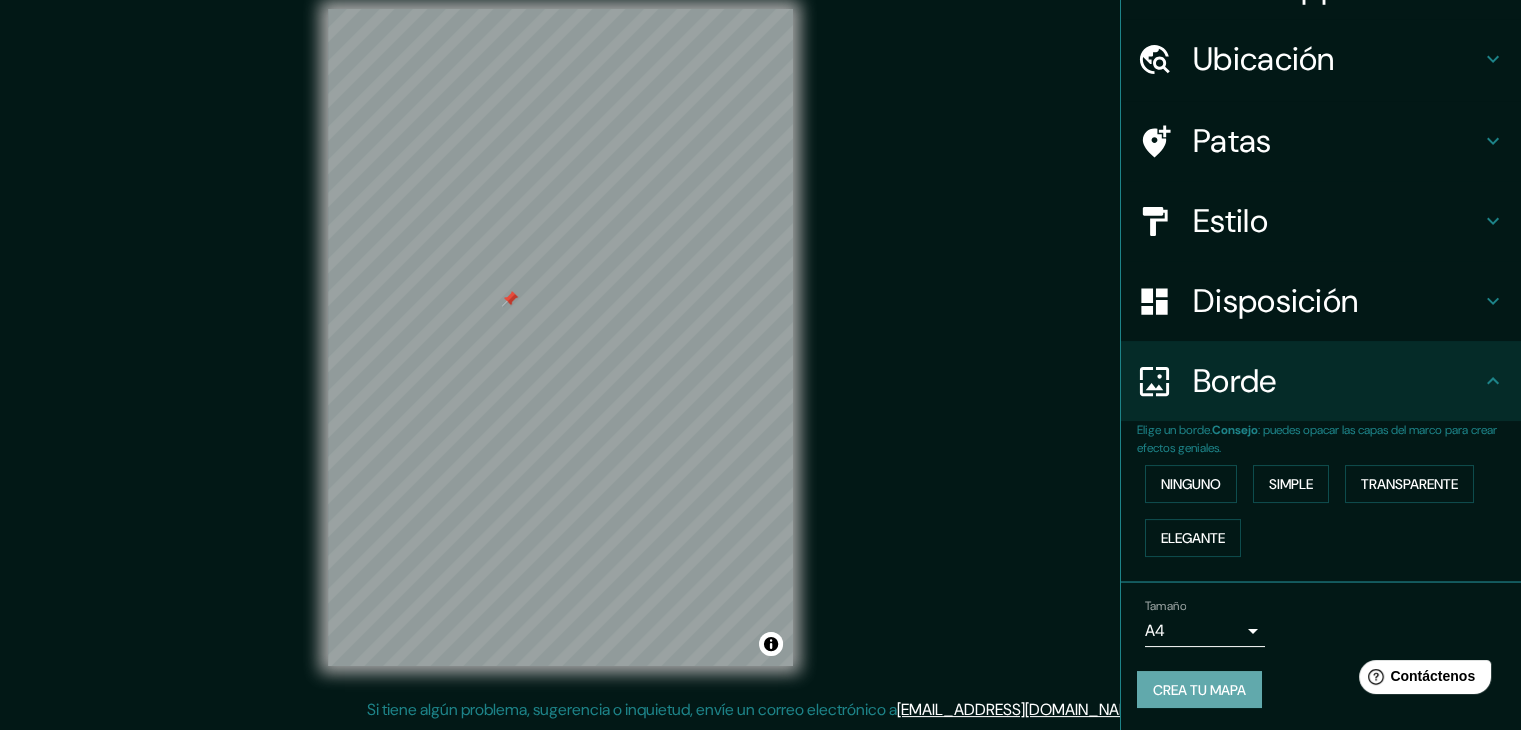 click on "Crea tu mapa" at bounding box center [1199, 690] 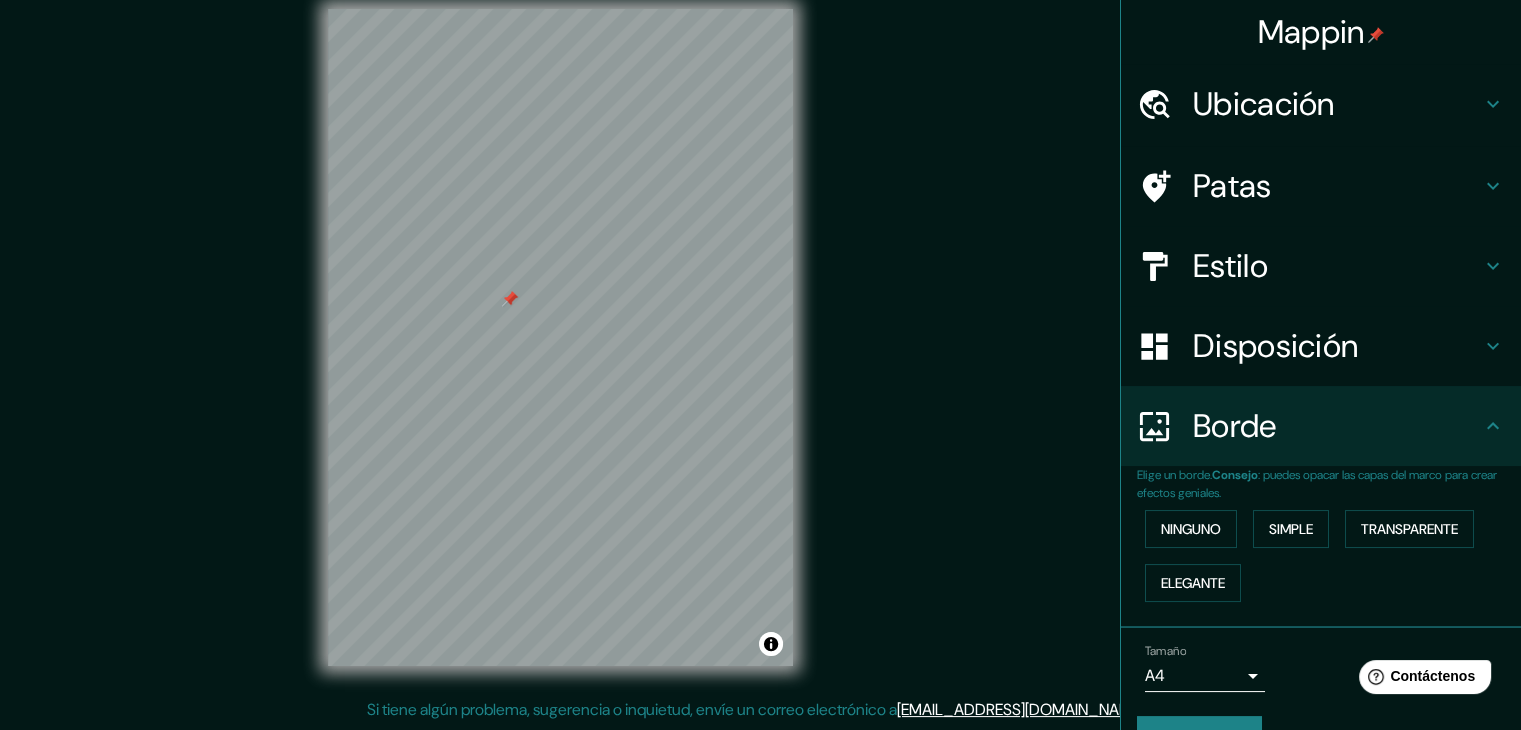 scroll, scrollTop: 45, scrollLeft: 0, axis: vertical 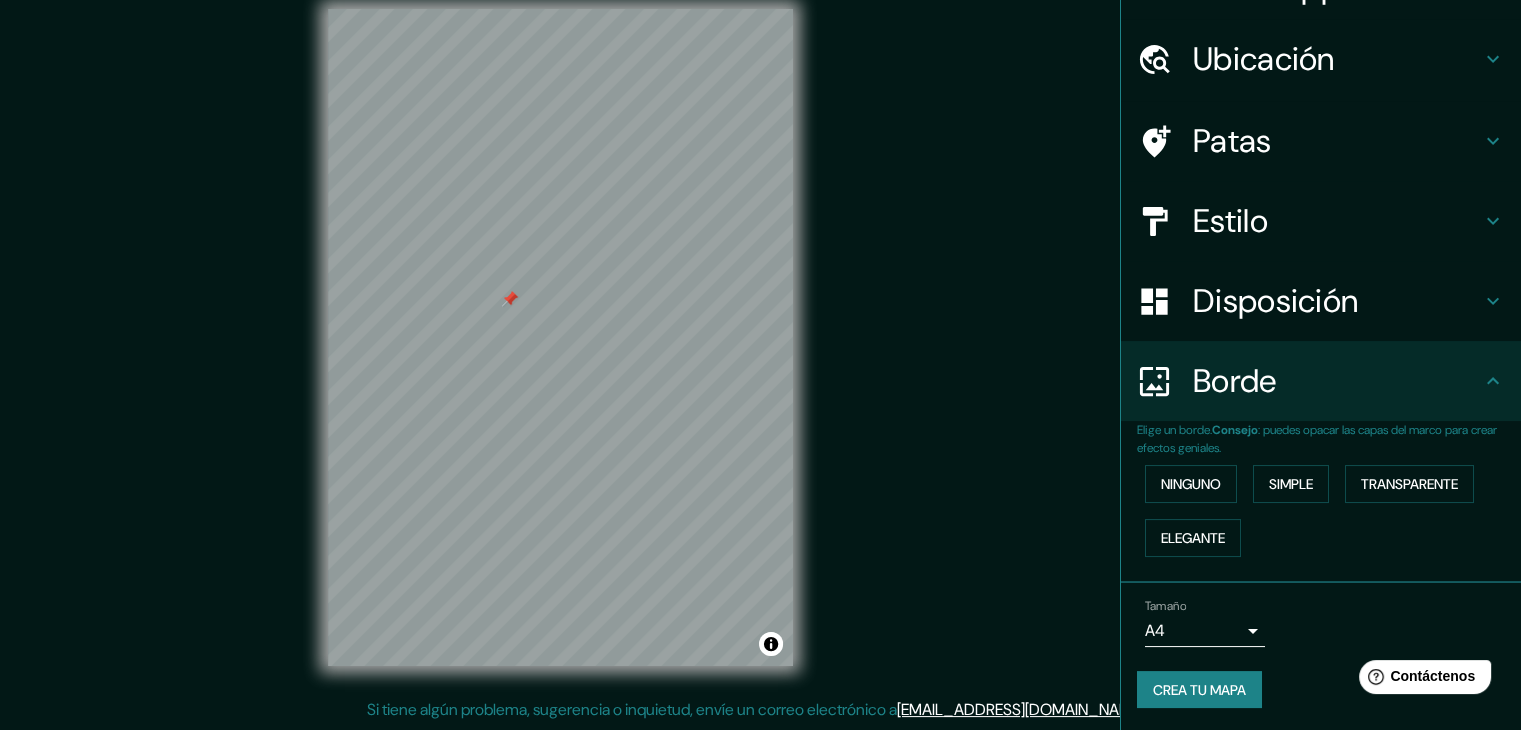 click on "Crea tu mapa" at bounding box center [1199, 690] 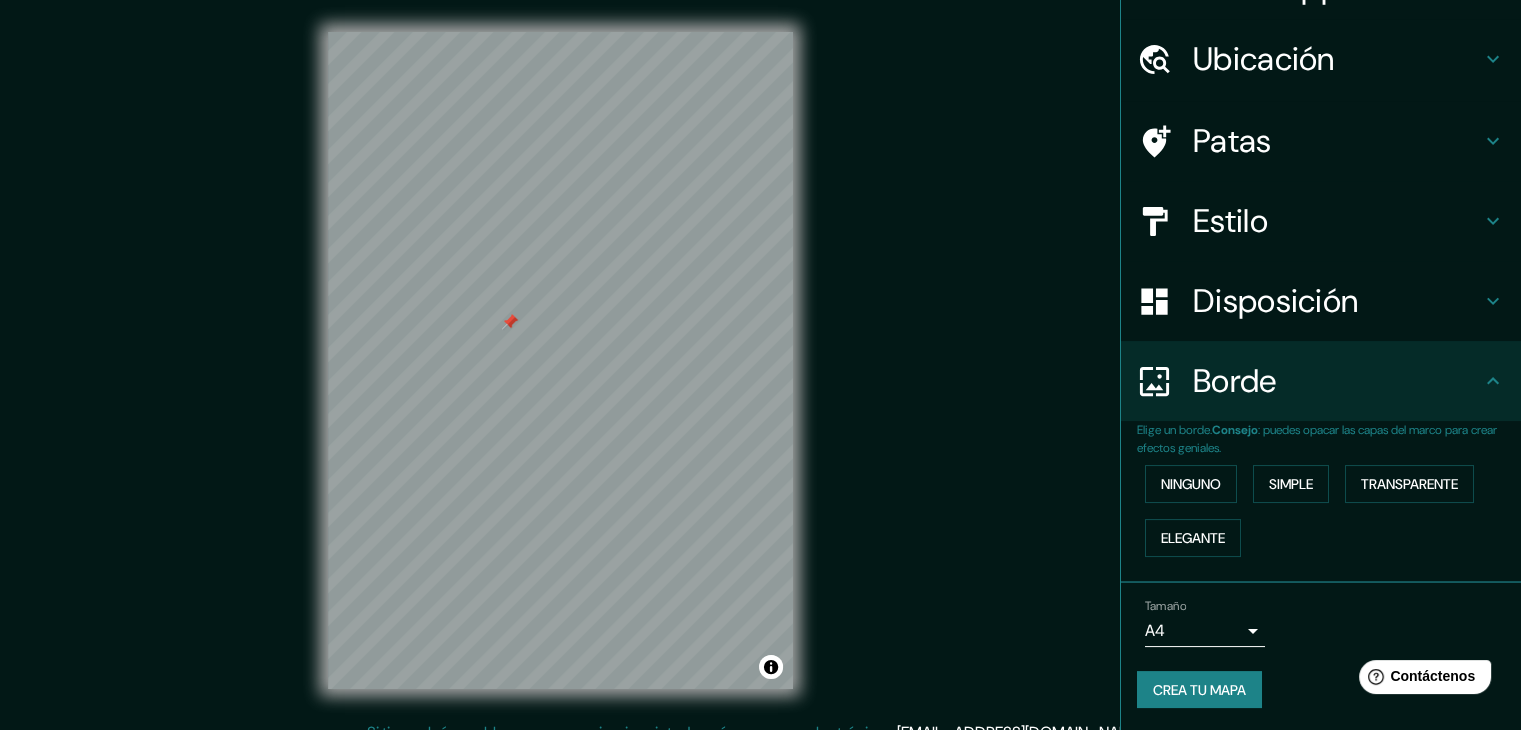 scroll, scrollTop: 0, scrollLeft: 0, axis: both 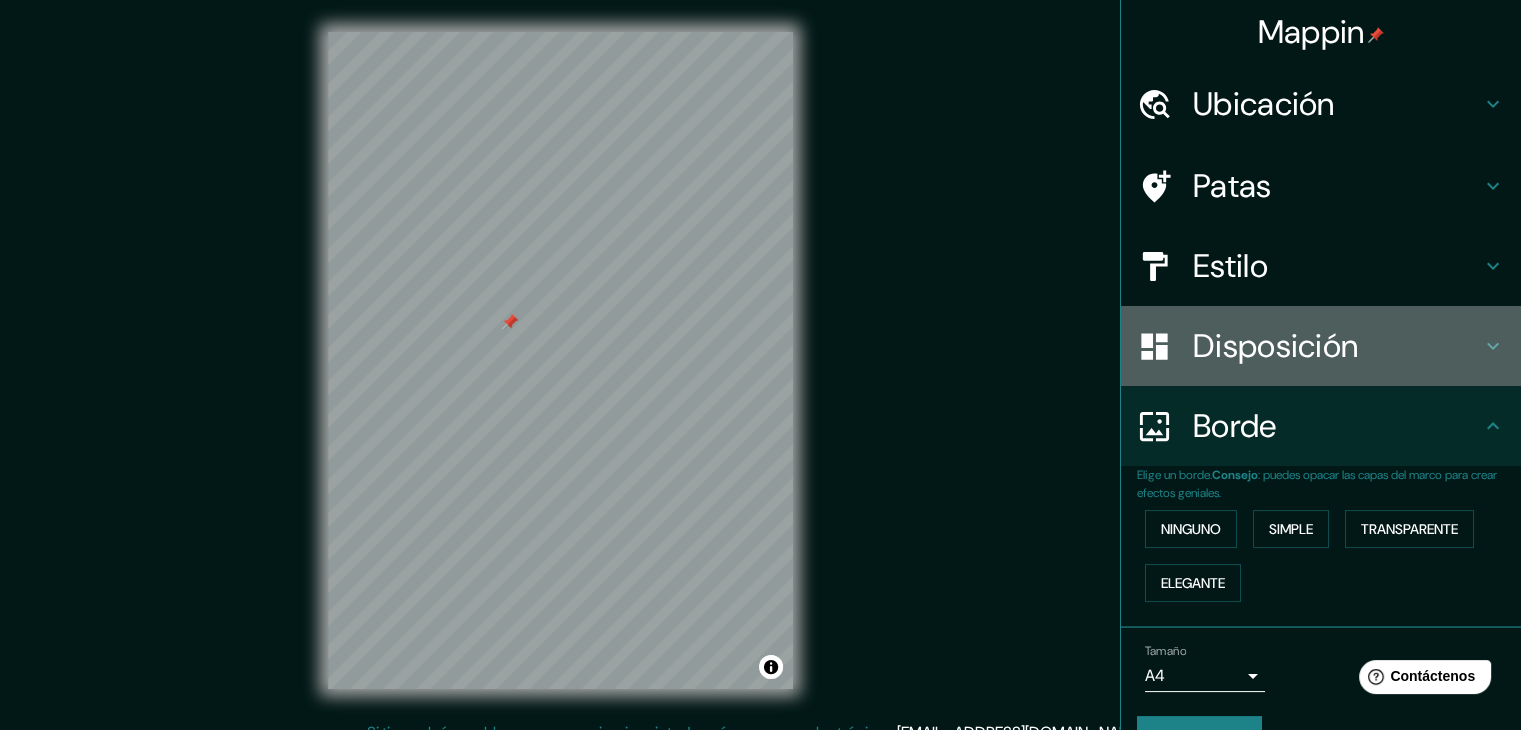 click on "Disposición" at bounding box center (1321, 346) 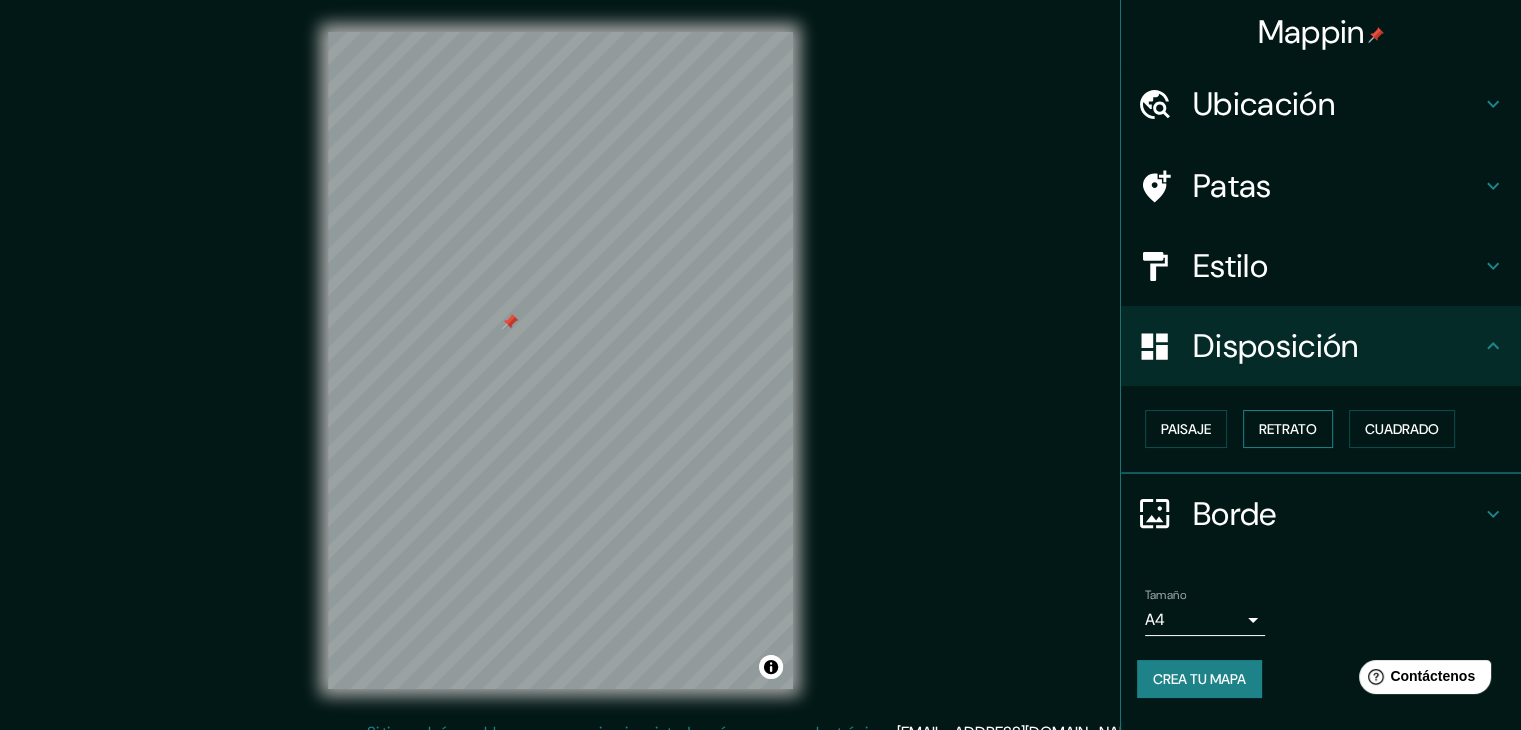 click on "Retrato" at bounding box center (1288, 429) 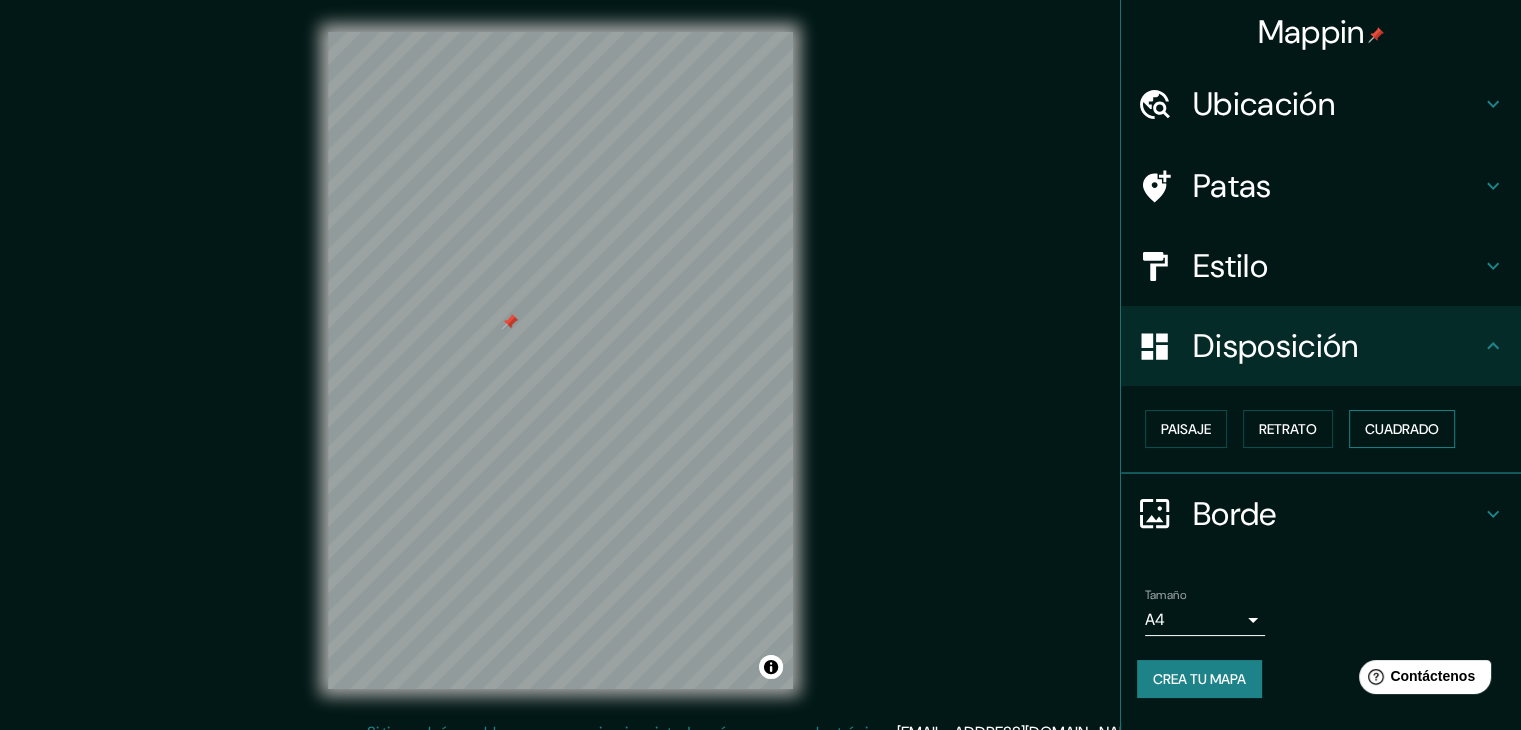 click on "Cuadrado" at bounding box center [1402, 429] 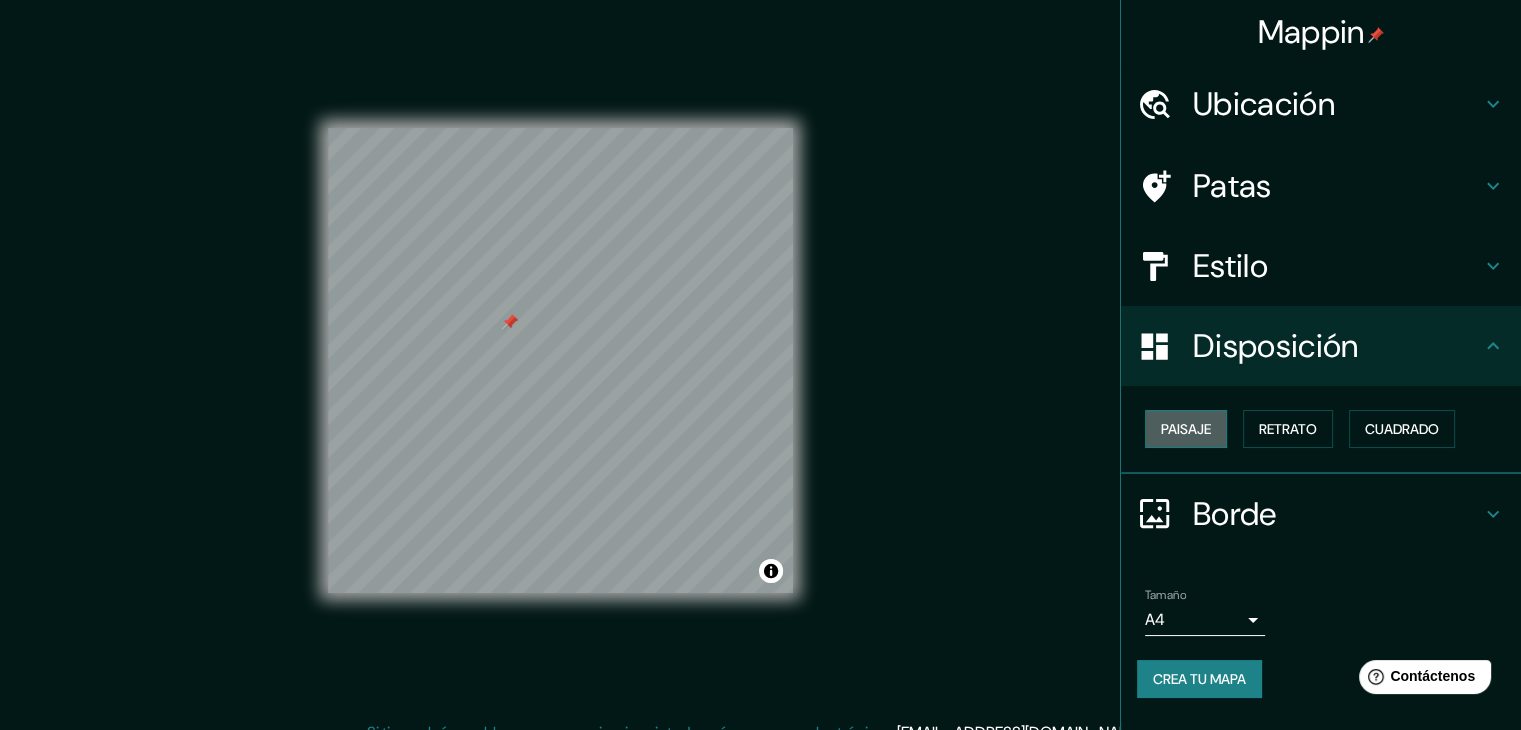 click on "Paisaje" at bounding box center (1186, 429) 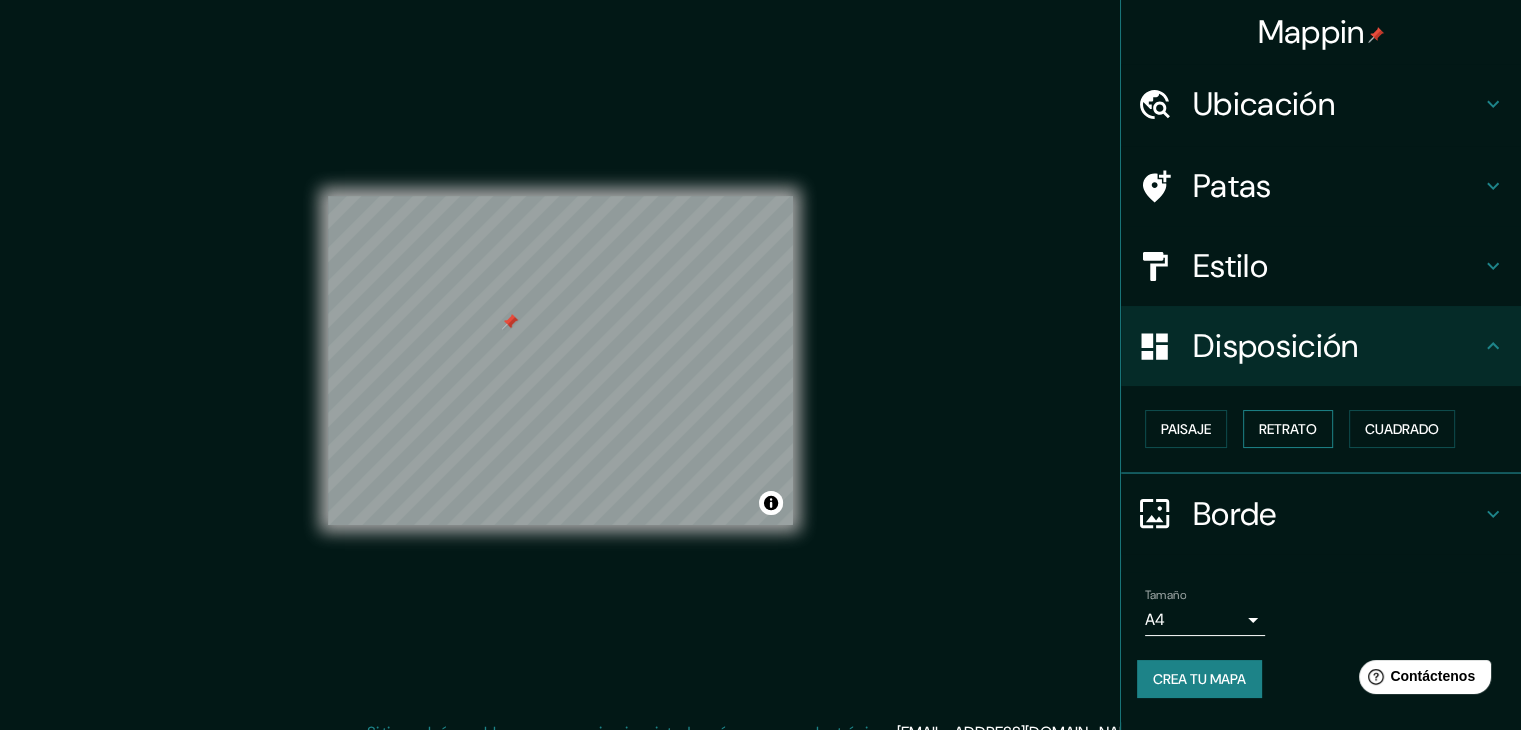 click on "Retrato" at bounding box center [1288, 429] 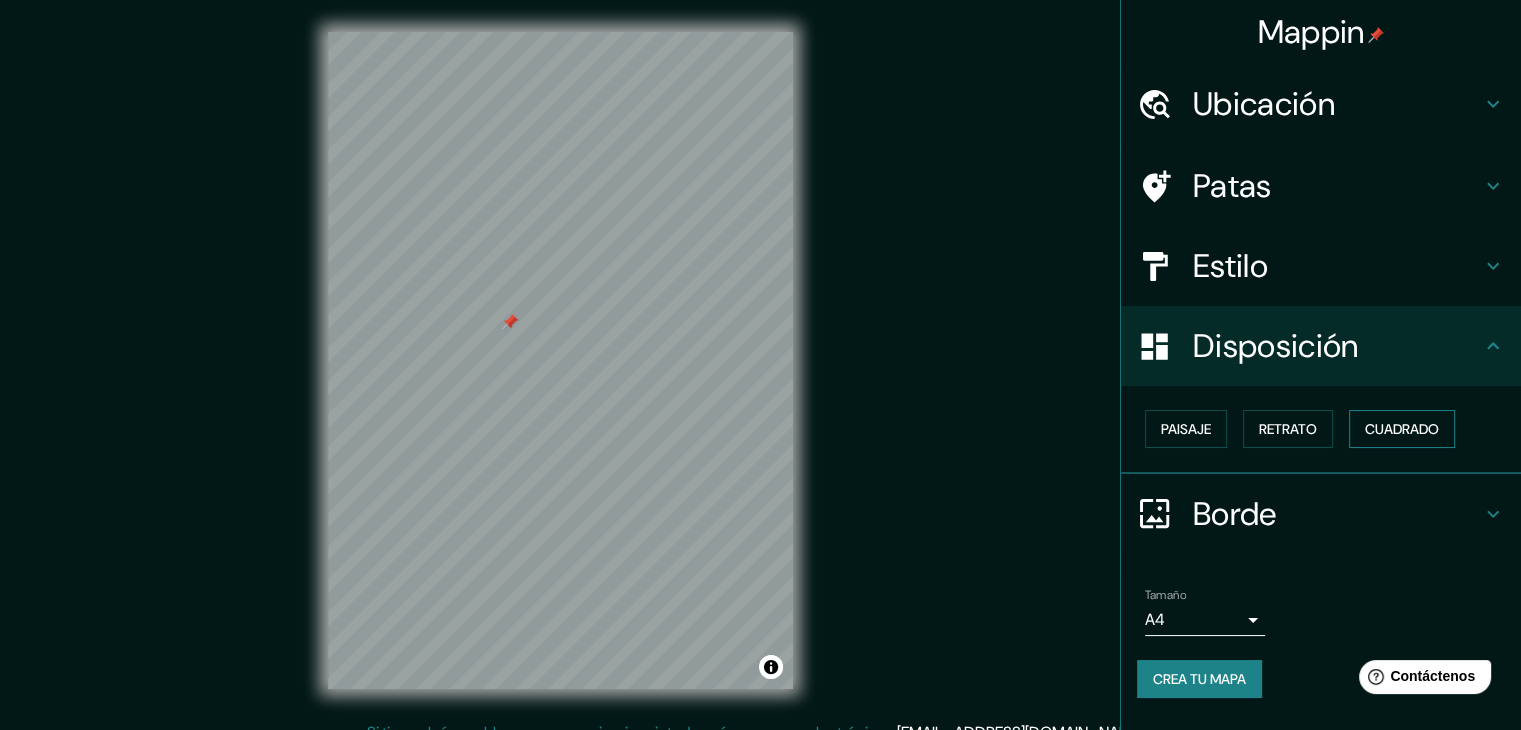 click on "Cuadrado" at bounding box center (1402, 429) 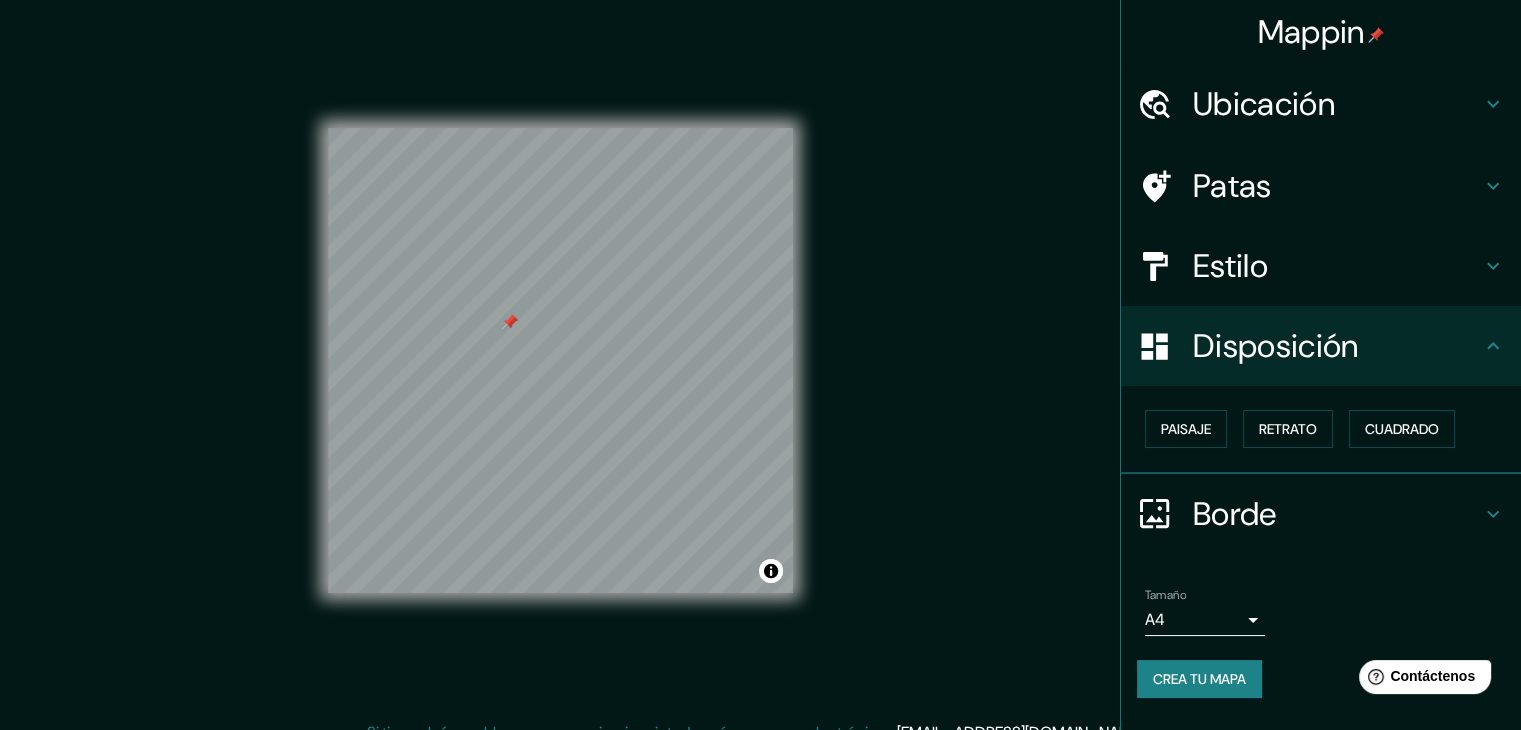 click on "Estilo" at bounding box center [1337, 266] 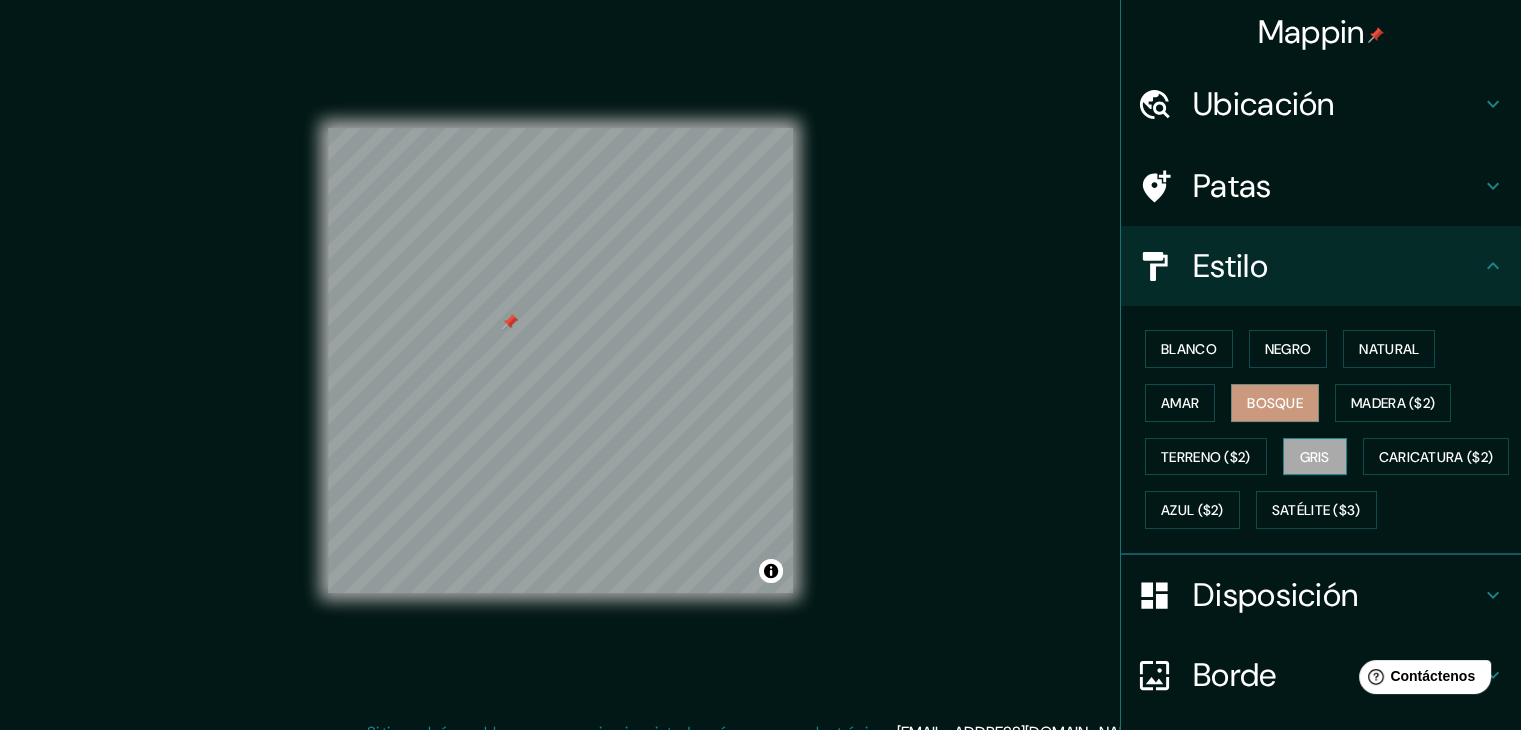 click on "Gris" at bounding box center [1315, 457] 